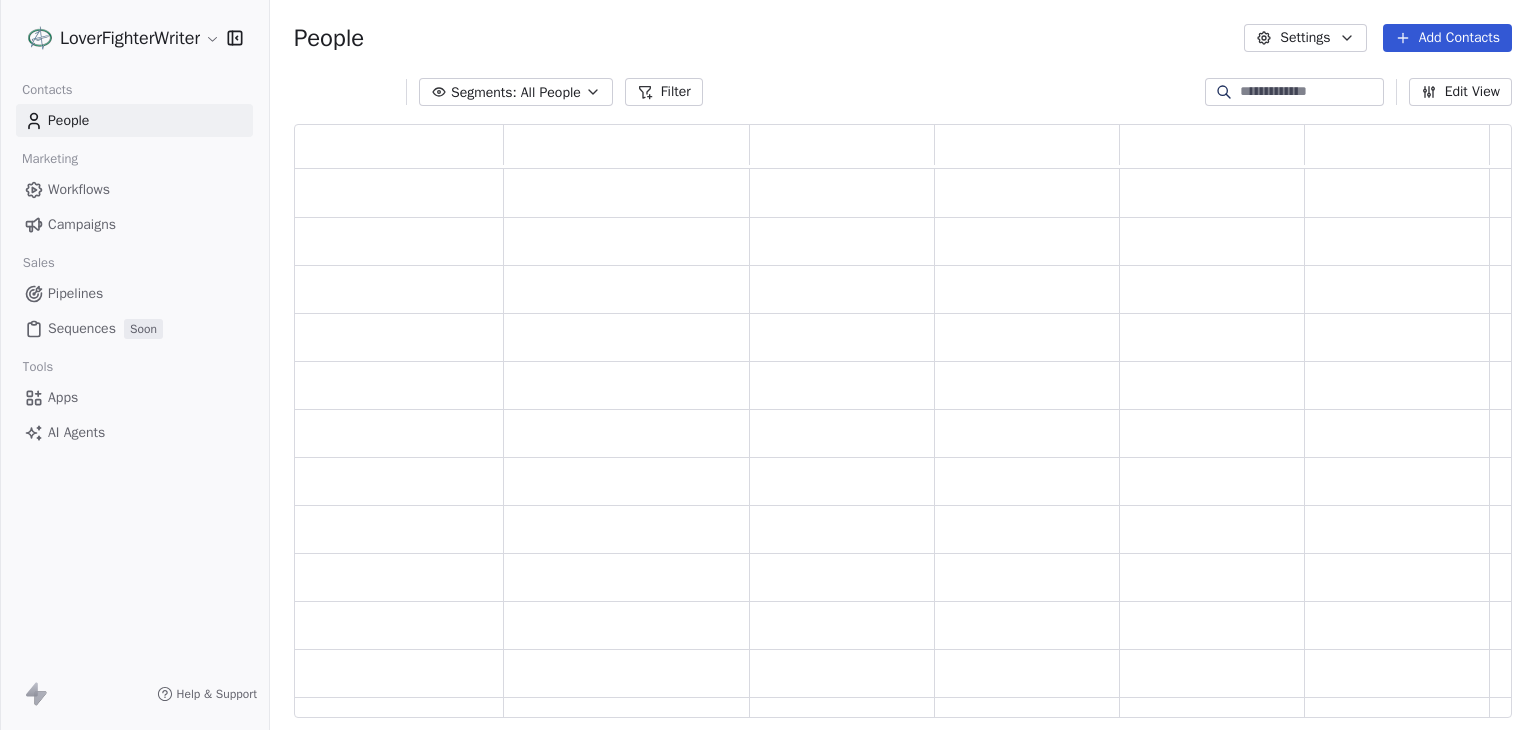 scroll, scrollTop: 0, scrollLeft: 0, axis: both 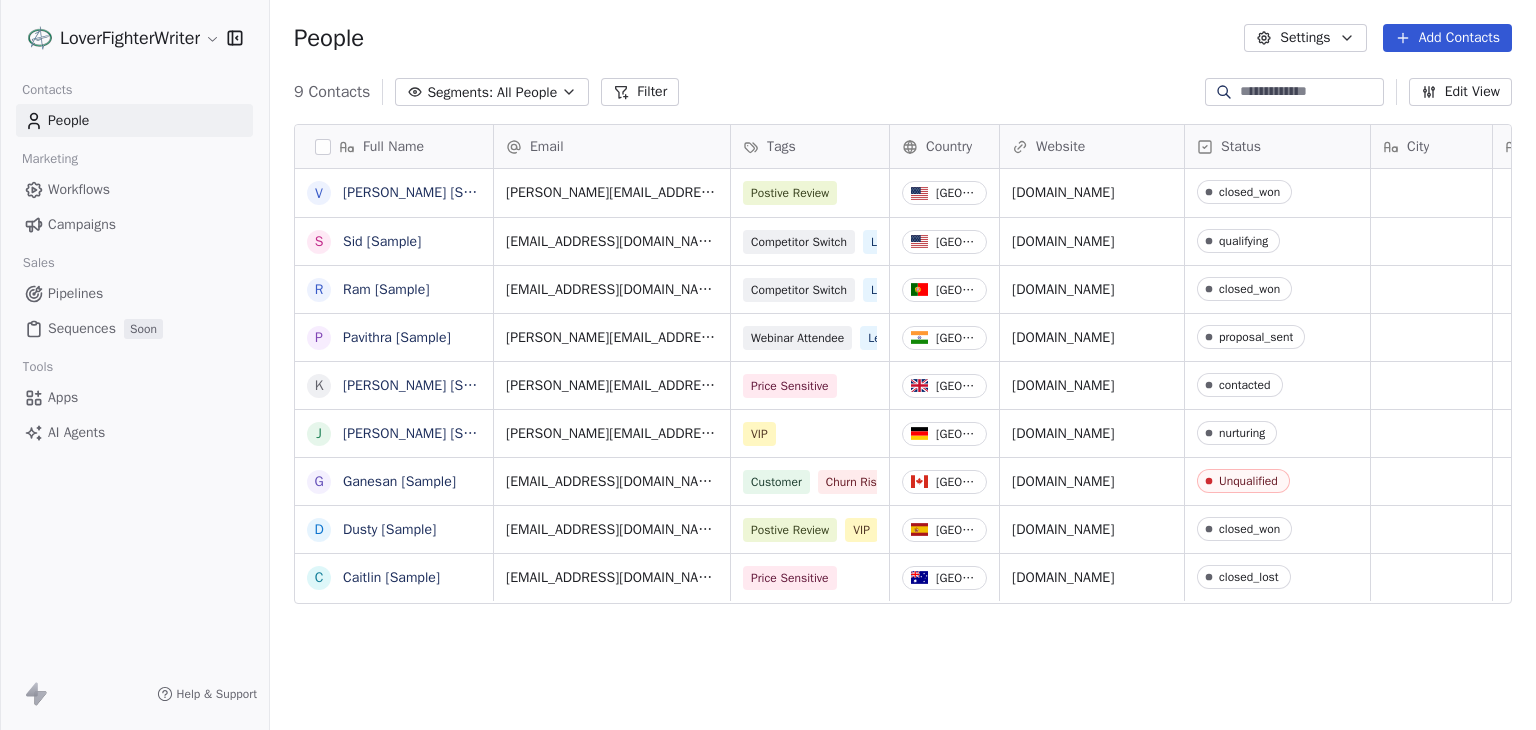 click on "Workflows" at bounding box center (134, 189) 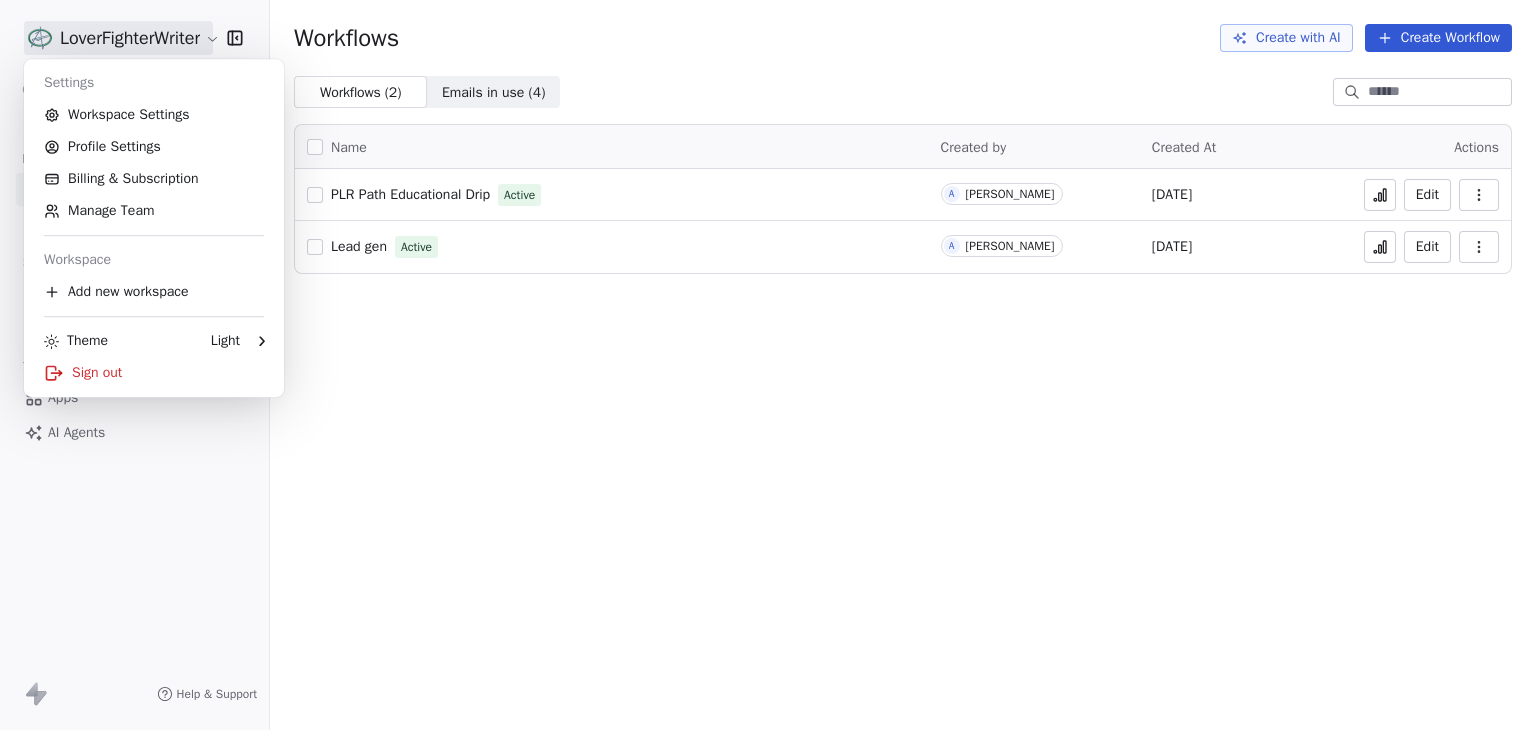click on "LoverFighterWriter Contacts People Marketing Workflows Campaigns Sales Pipelines Sequences Soon Tools Apps AI Agents Help & Support Workflows  Create with AI  Create Workflow Workflows ( 2 ) Workflows ( 2 ) Emails in use ( 4 ) Emails in use ( 4 ) Name Created by Created At Actions PLR Path Educational Drip Active A Alex Tucker Jun 11, 2025 Edit Lead gen Active A Alex Tucker Jun 10, 2025 Edit   Settings Workspace Settings Profile Settings Billing & Subscription Manage Team   Workspace Add new workspace Theme Light Sign out" at bounding box center (768, 365) 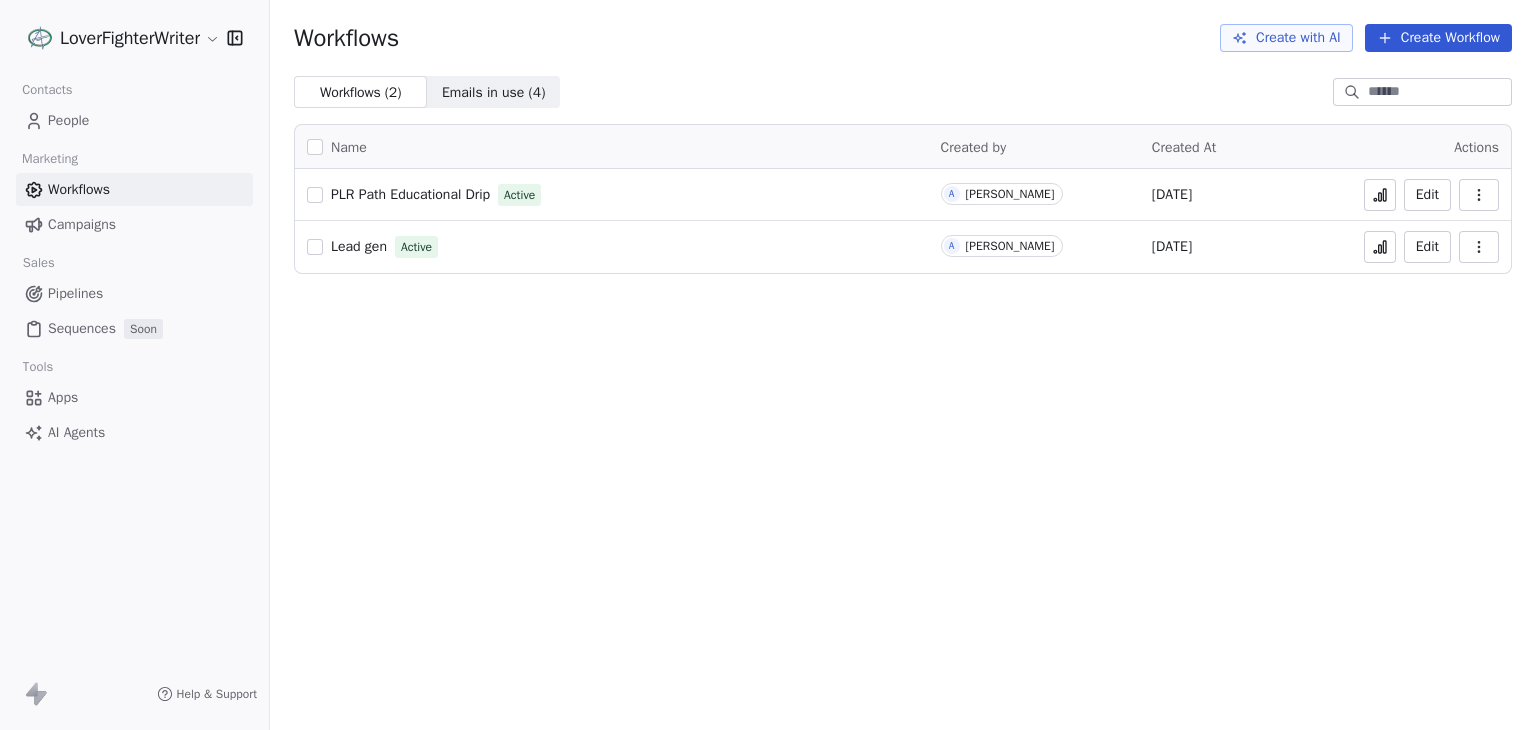click on "Campaigns" at bounding box center [82, 224] 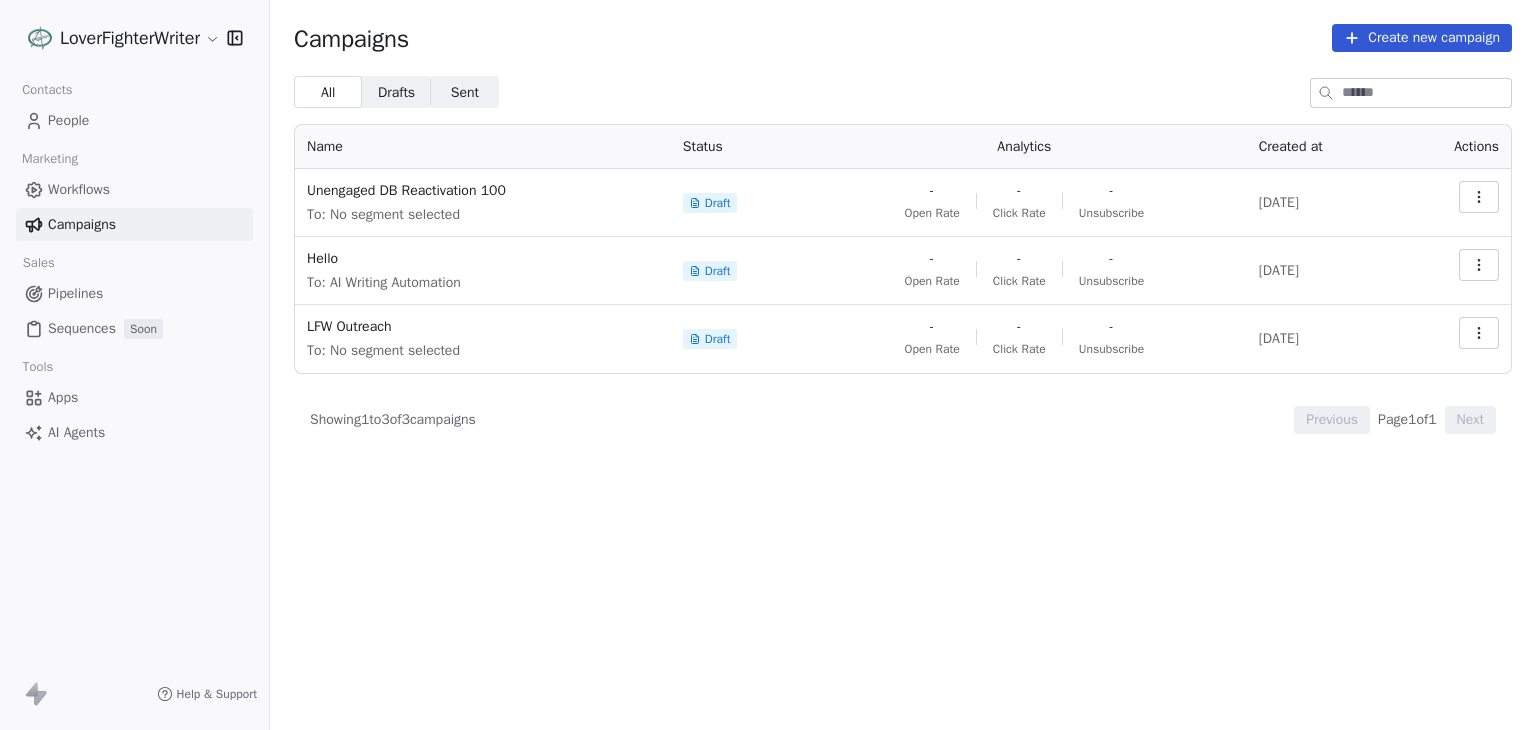 click on "Workflows" at bounding box center [79, 189] 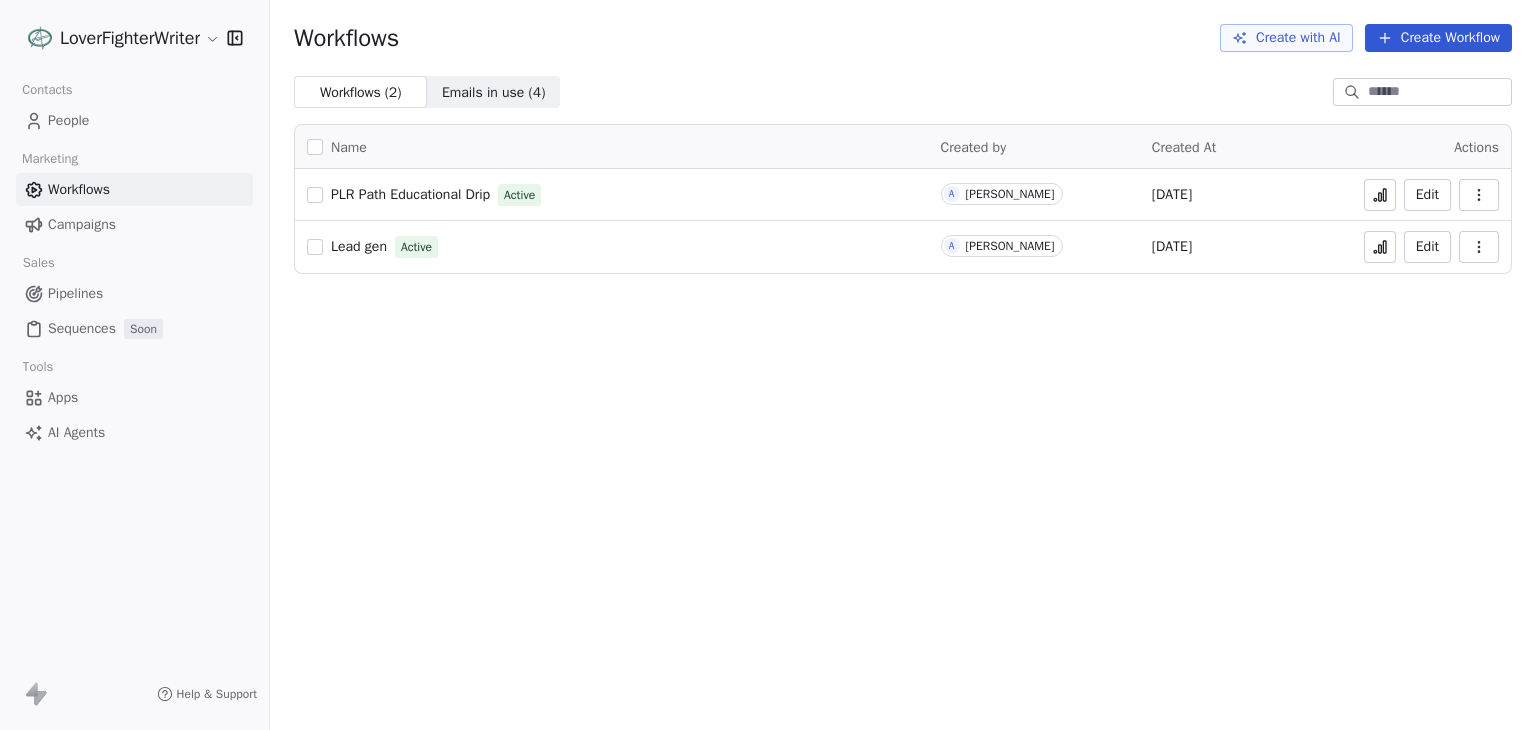 click on "Campaigns" at bounding box center [82, 224] 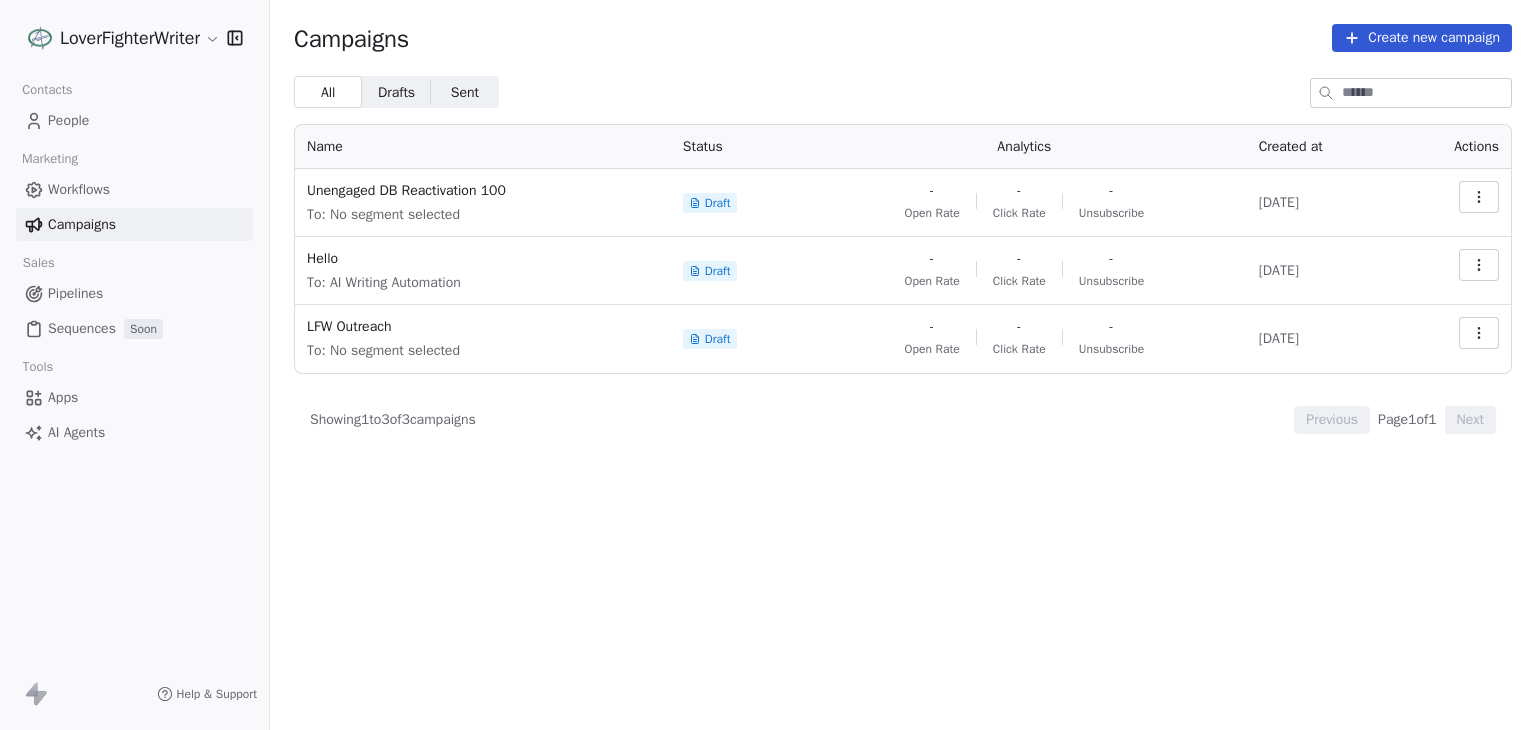 click on "Workflows" at bounding box center (79, 189) 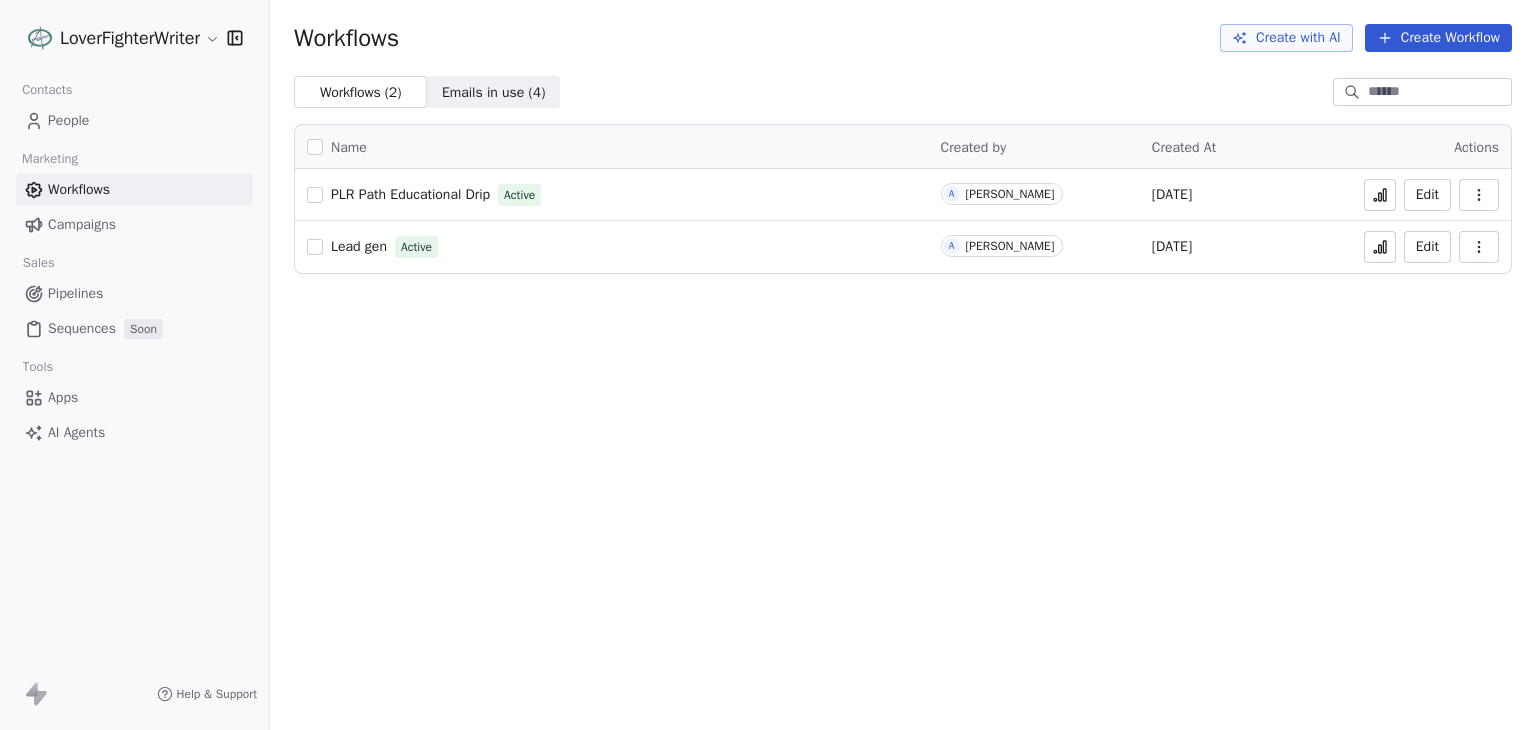 click on "Pipelines" at bounding box center (75, 293) 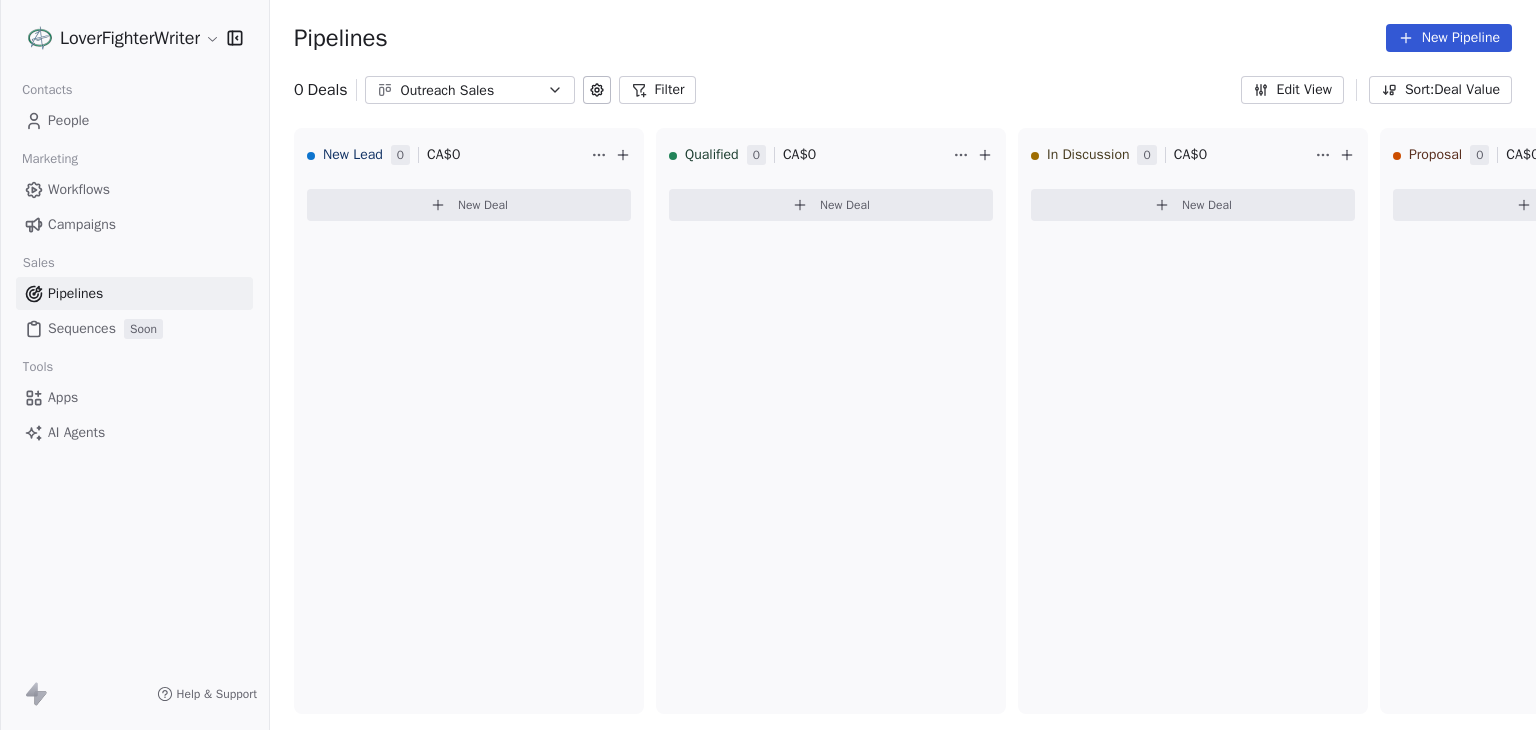 click on "Outreach Sales" at bounding box center [470, 90] 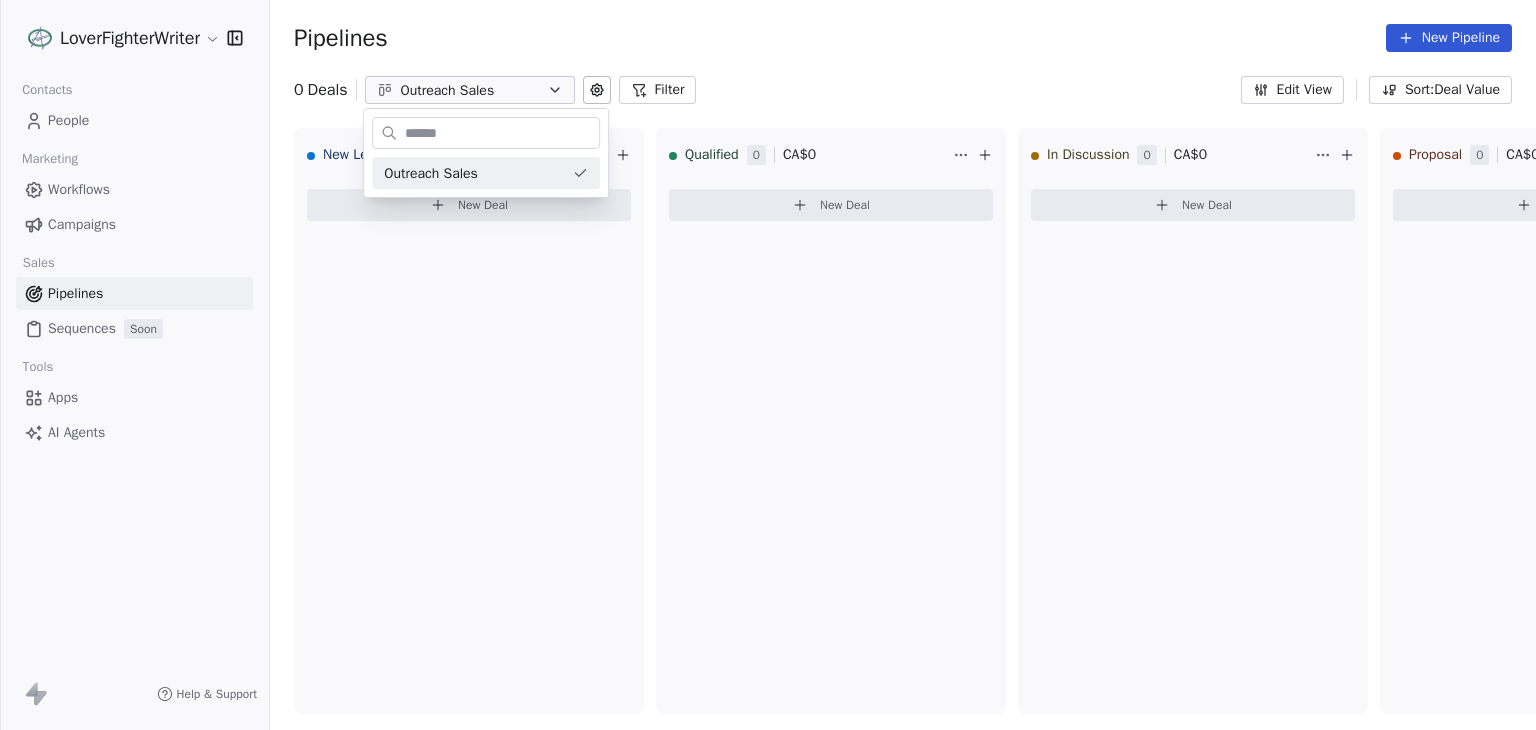 click on "LoverFighterWriter Contacts People Marketing Workflows Campaigns Sales Pipelines Sequences Soon Tools Apps AI Agents Help & Support Pipelines  New Pipeline 0 Deals Outreach Sales Filter  Edit View Sort:  Deal Value New Lead 0 CA$ 0 New Deal Qualified 0 CA$ 0 New Deal In Discussion 0 CA$ 0 New Deal Proposal 0 CA$ 0 New Deal Negotiation 0 CA$ 0 New Deal Won 0 CA$ 0 New Deal Lost 0 CA$ 0 New Deal
To pick up a draggable item, press the space bar.
While dragging, use the arrow keys to move the item.
Press space again to drop the item in its new position, or press escape to cancel.
Outreach Sales" at bounding box center (768, 365) 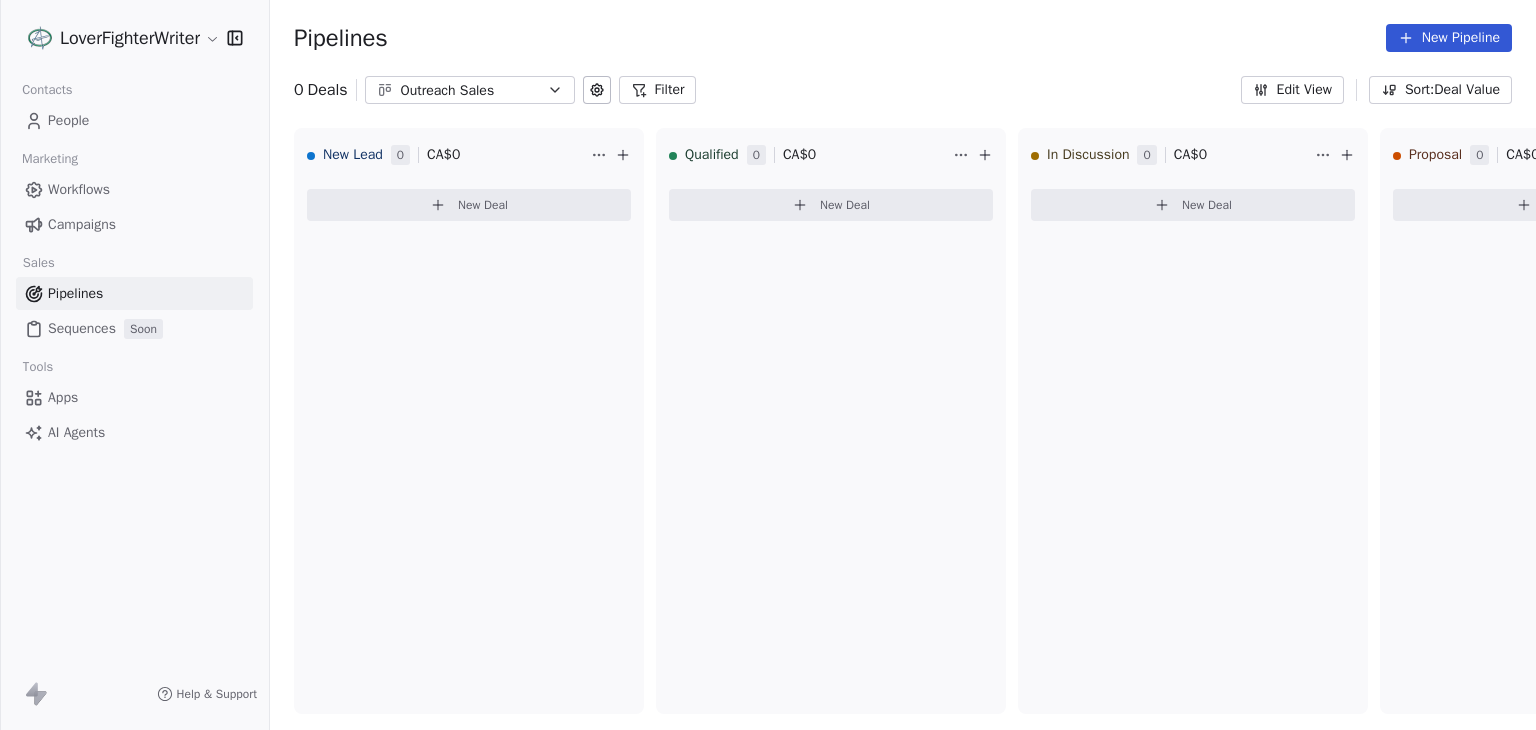click on "Pipelines Sequences Soon" at bounding box center (134, 311) 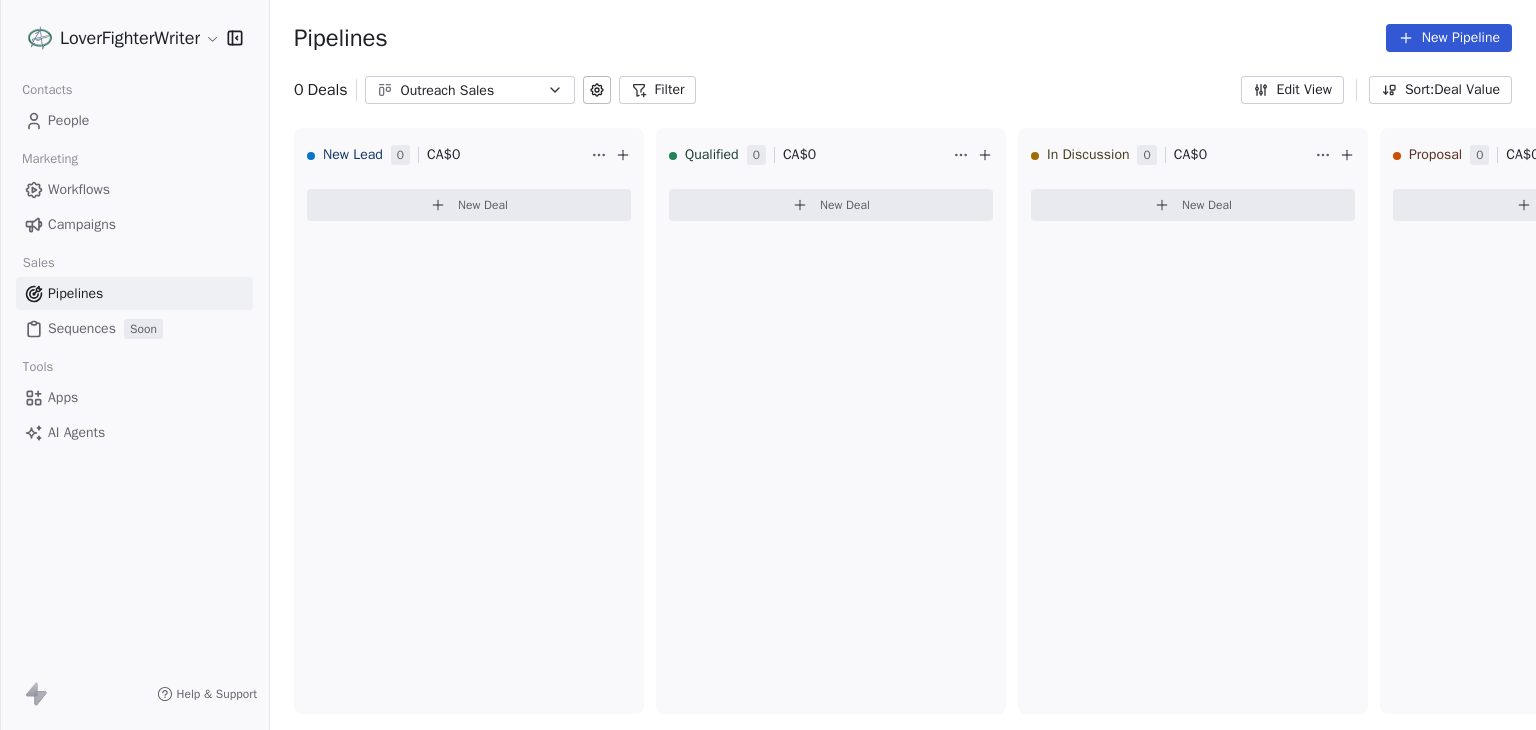 click on "Apps" at bounding box center (134, 397) 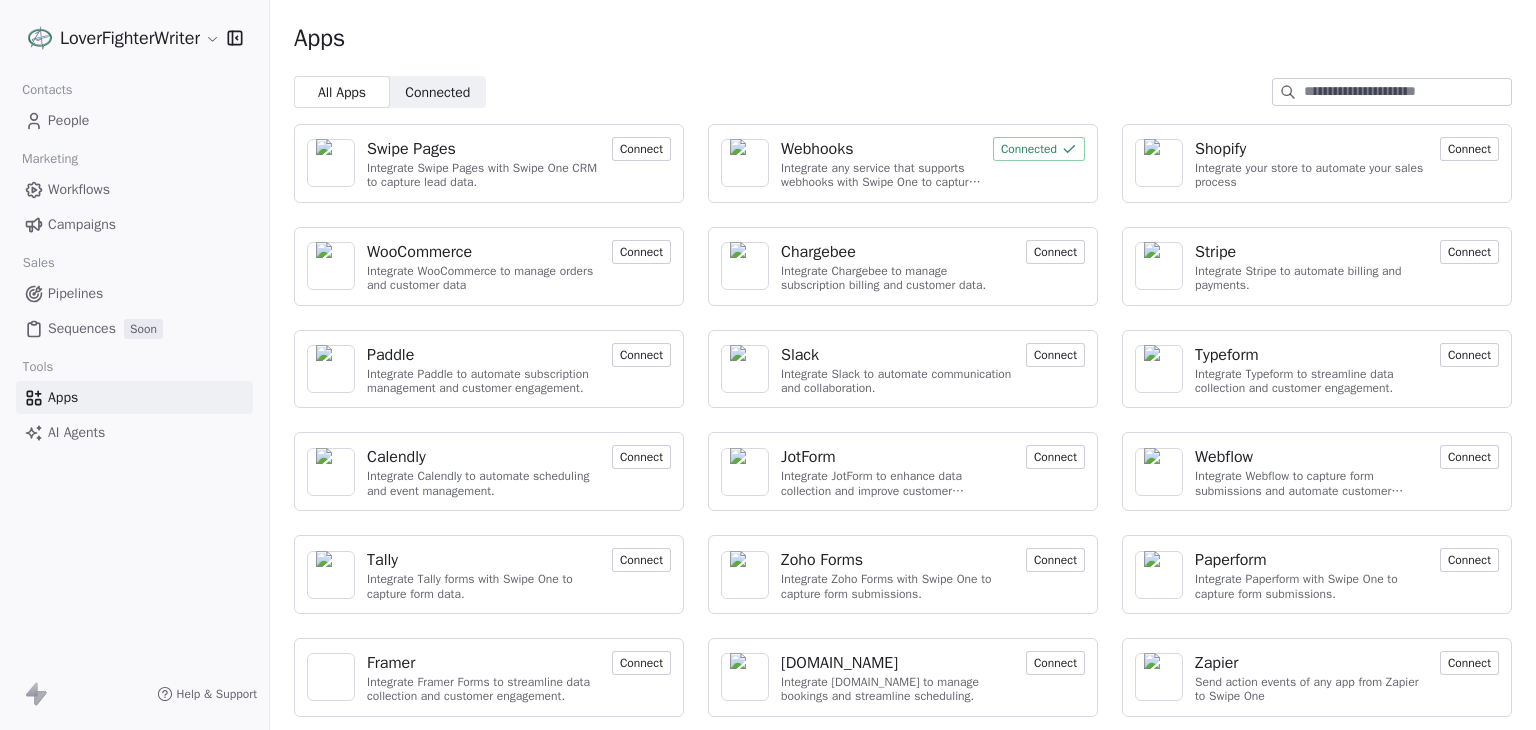 click on "Connected" at bounding box center [437, 92] 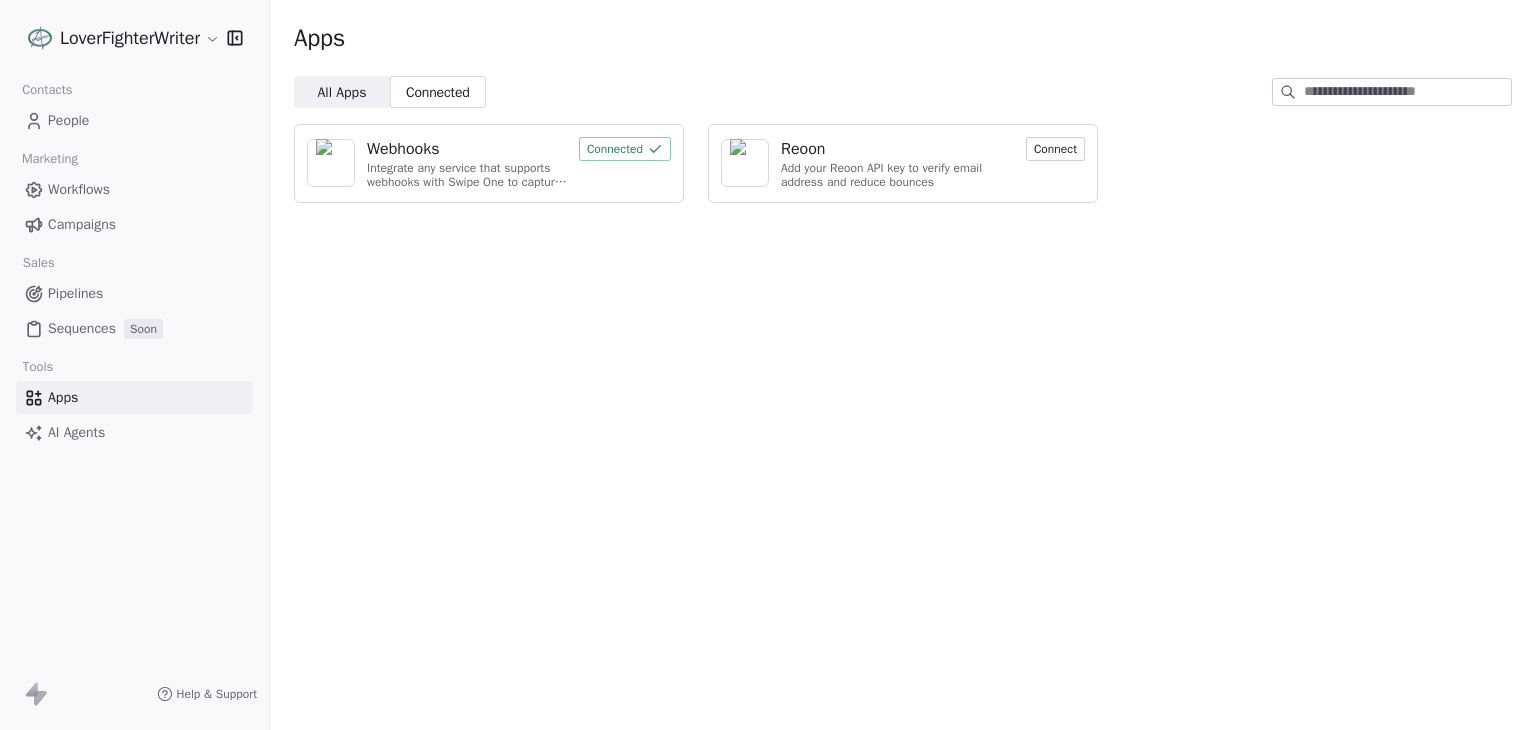 click on "Webhooks" at bounding box center [403, 149] 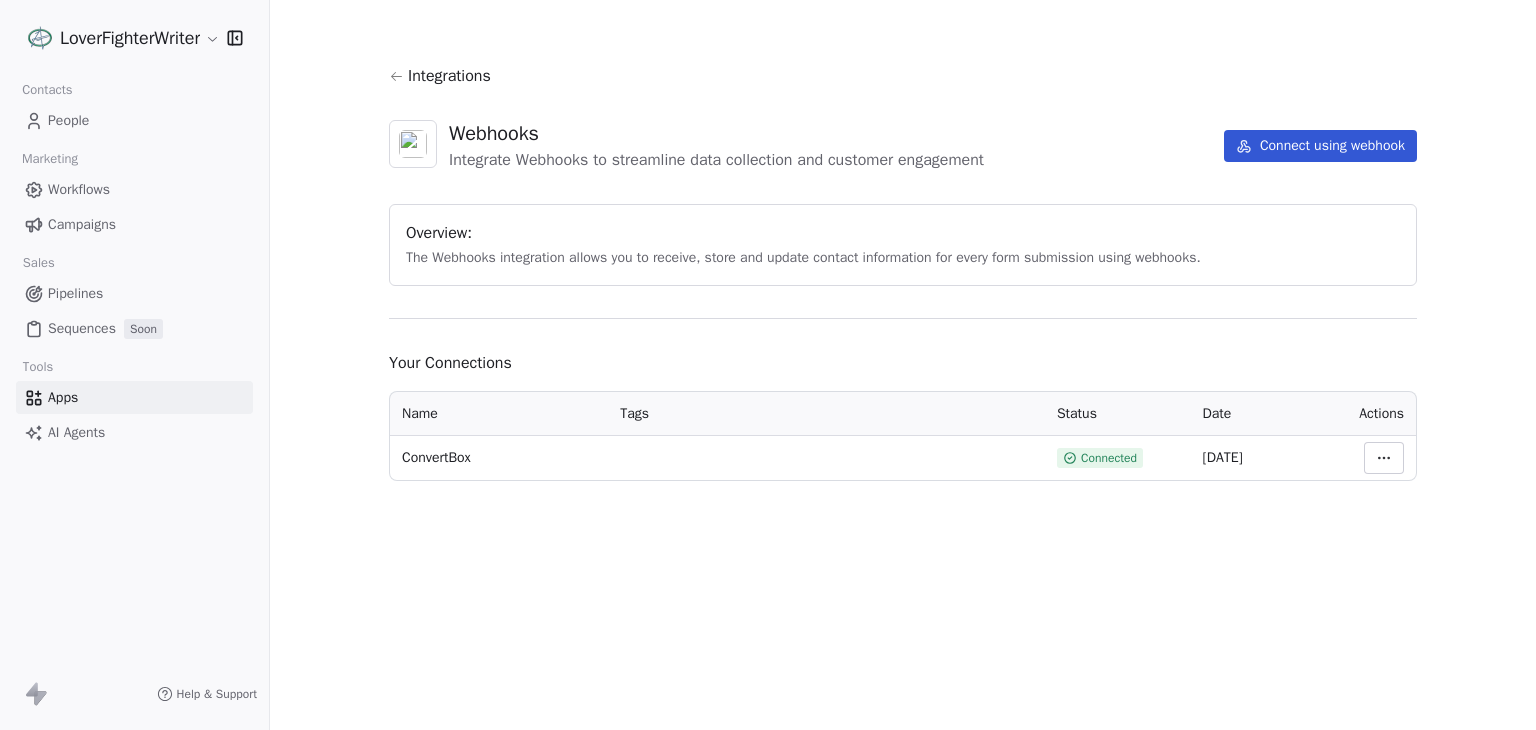 click on "AI Agents" at bounding box center (76, 432) 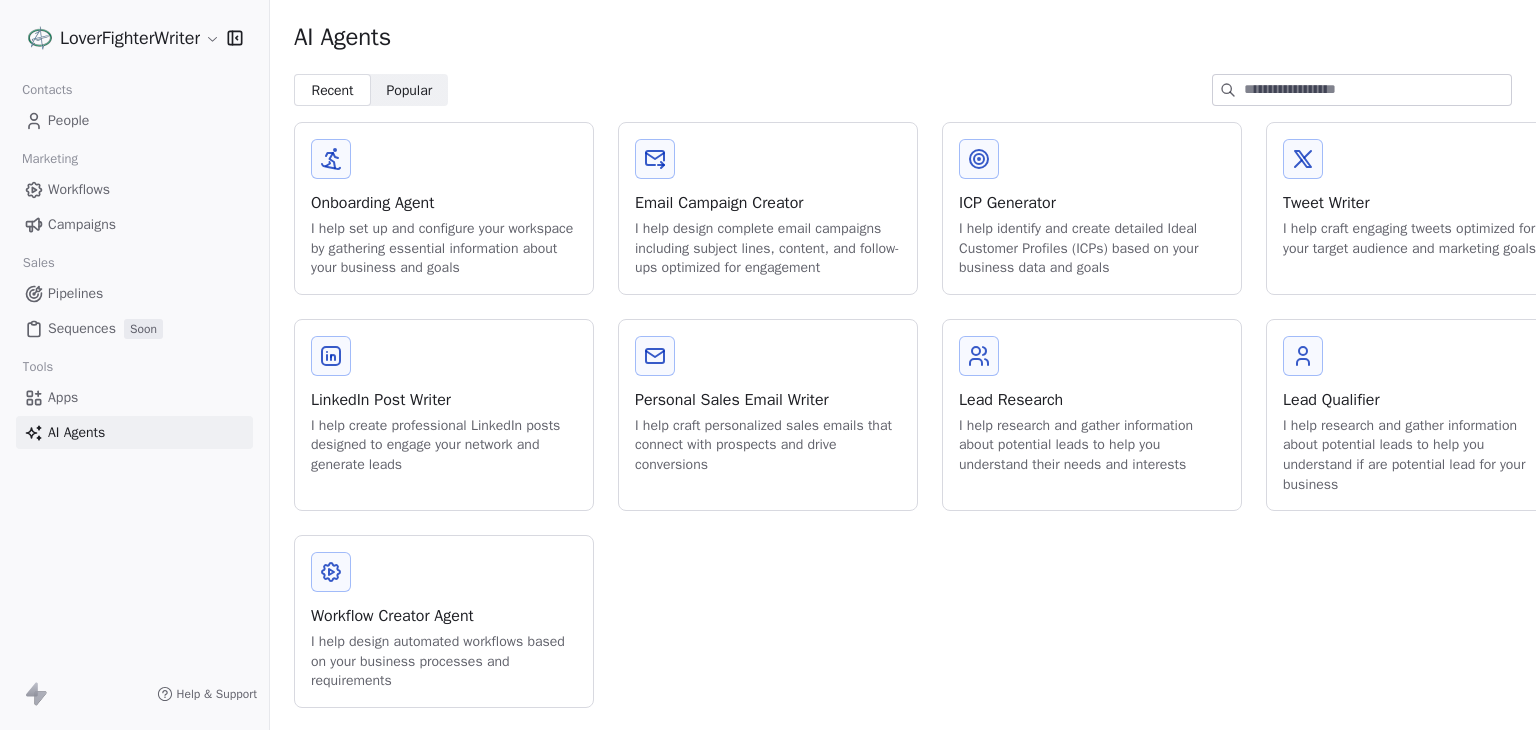 click on "Popular" at bounding box center (409, 90) 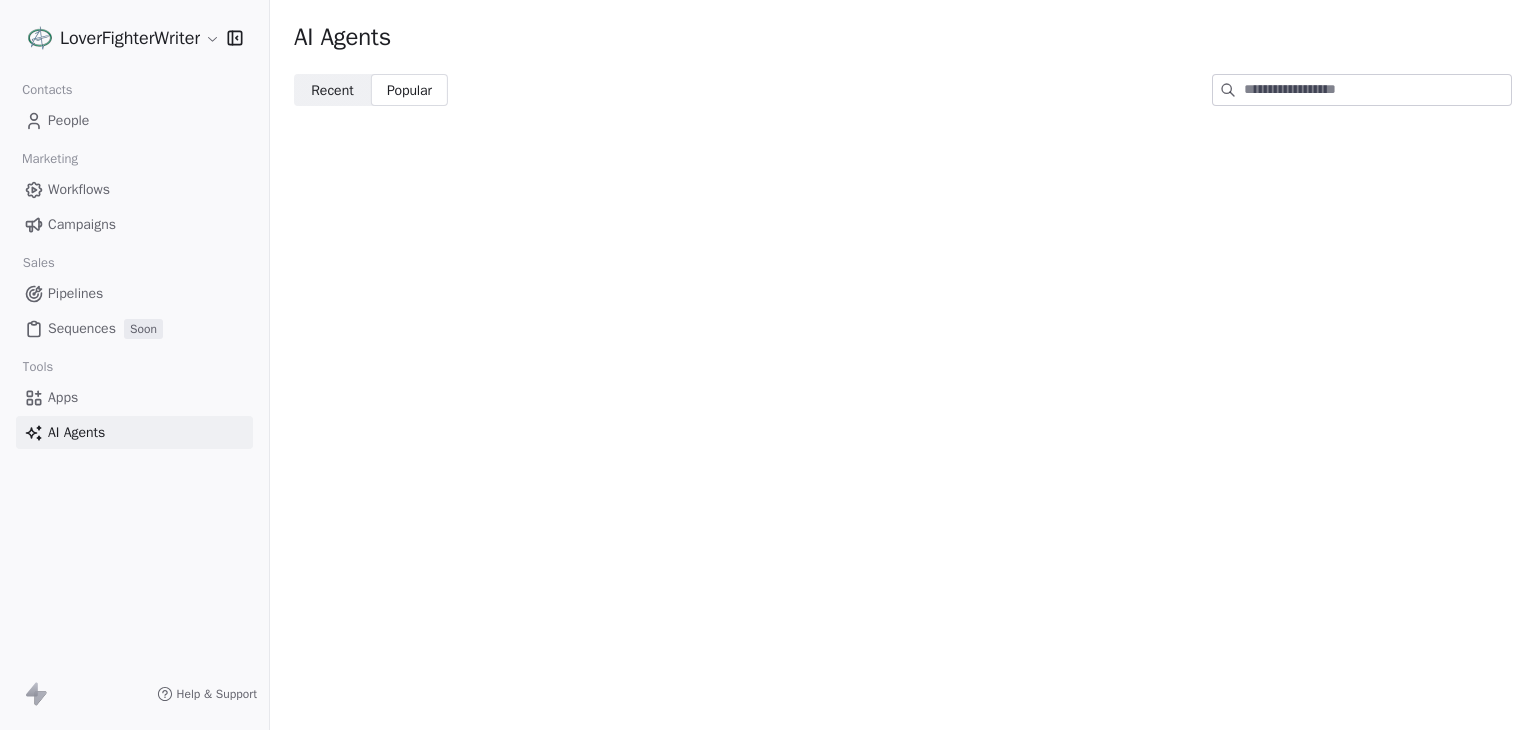 click on "Recent" at bounding box center [332, 90] 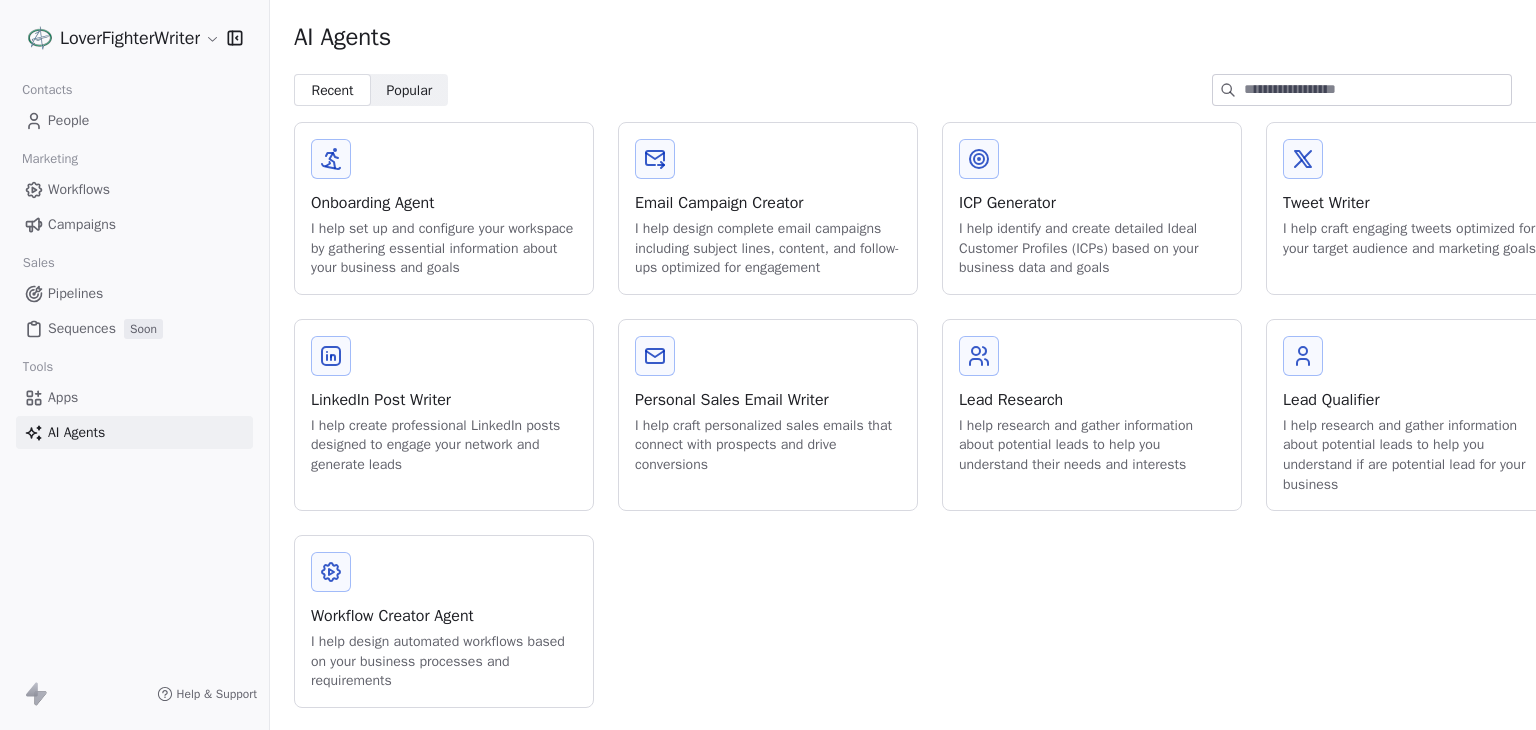 click on "I help design complete email campaigns including subject lines, content, and follow-ups optimized for engagement" at bounding box center [768, 248] 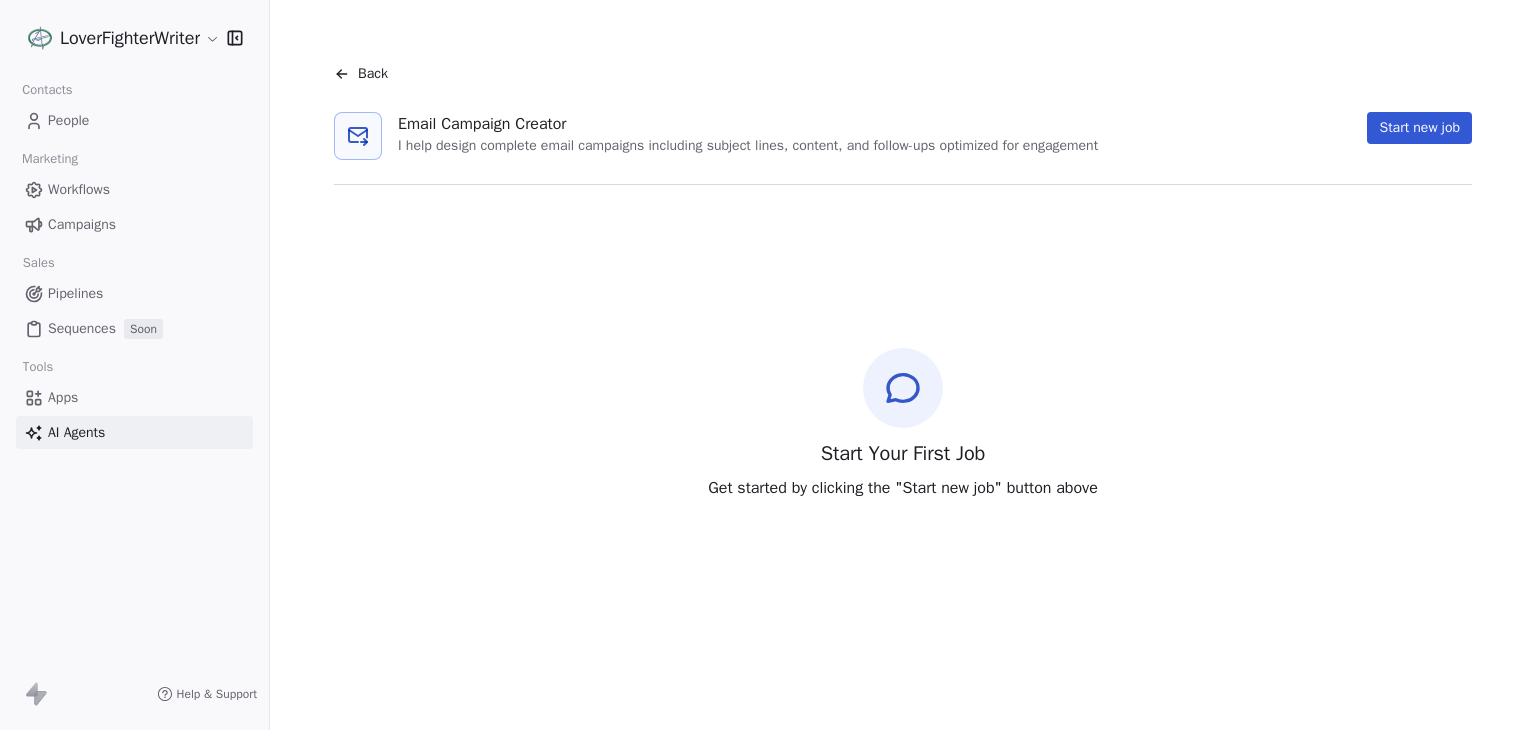 click on "Back" at bounding box center [373, 74] 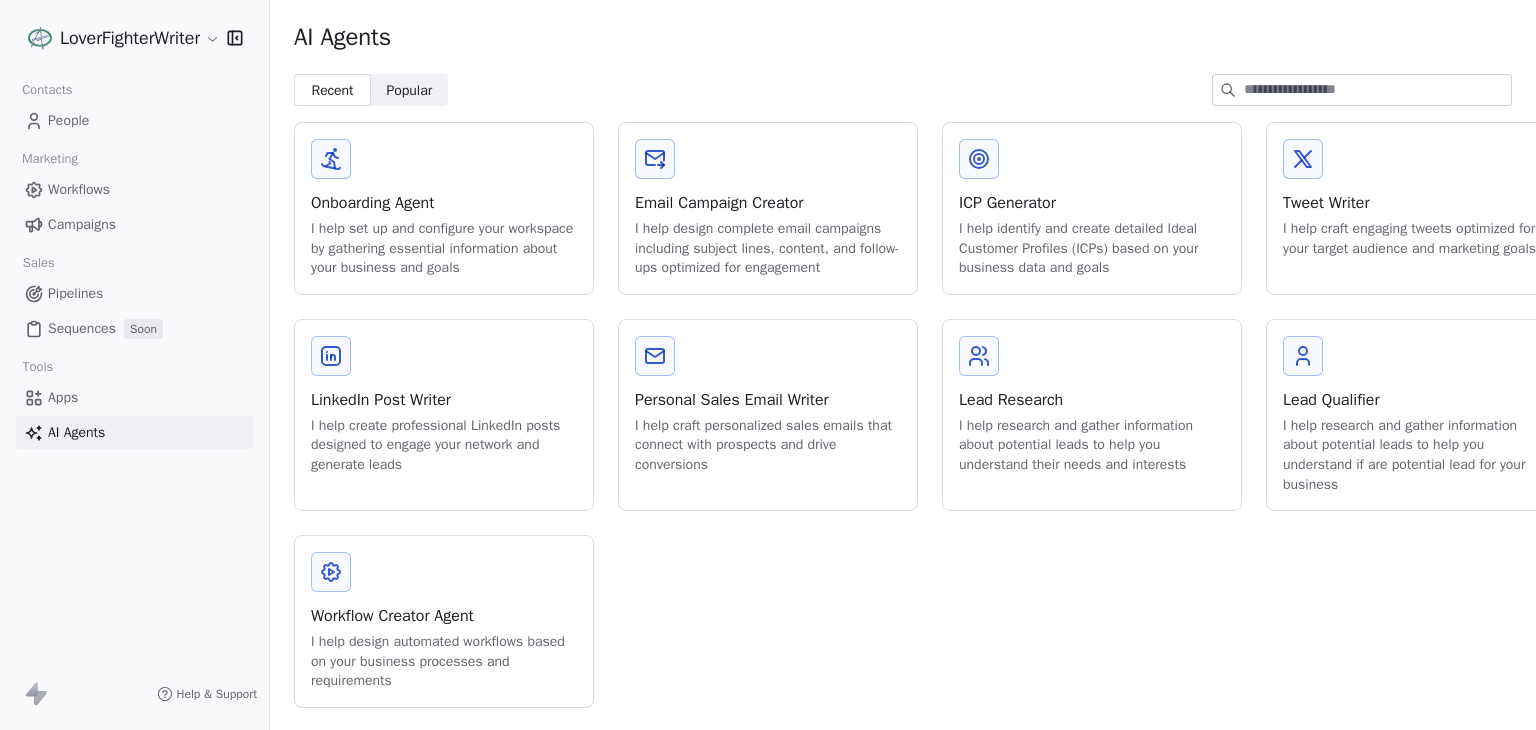 click on "Workflows" at bounding box center [79, 189] 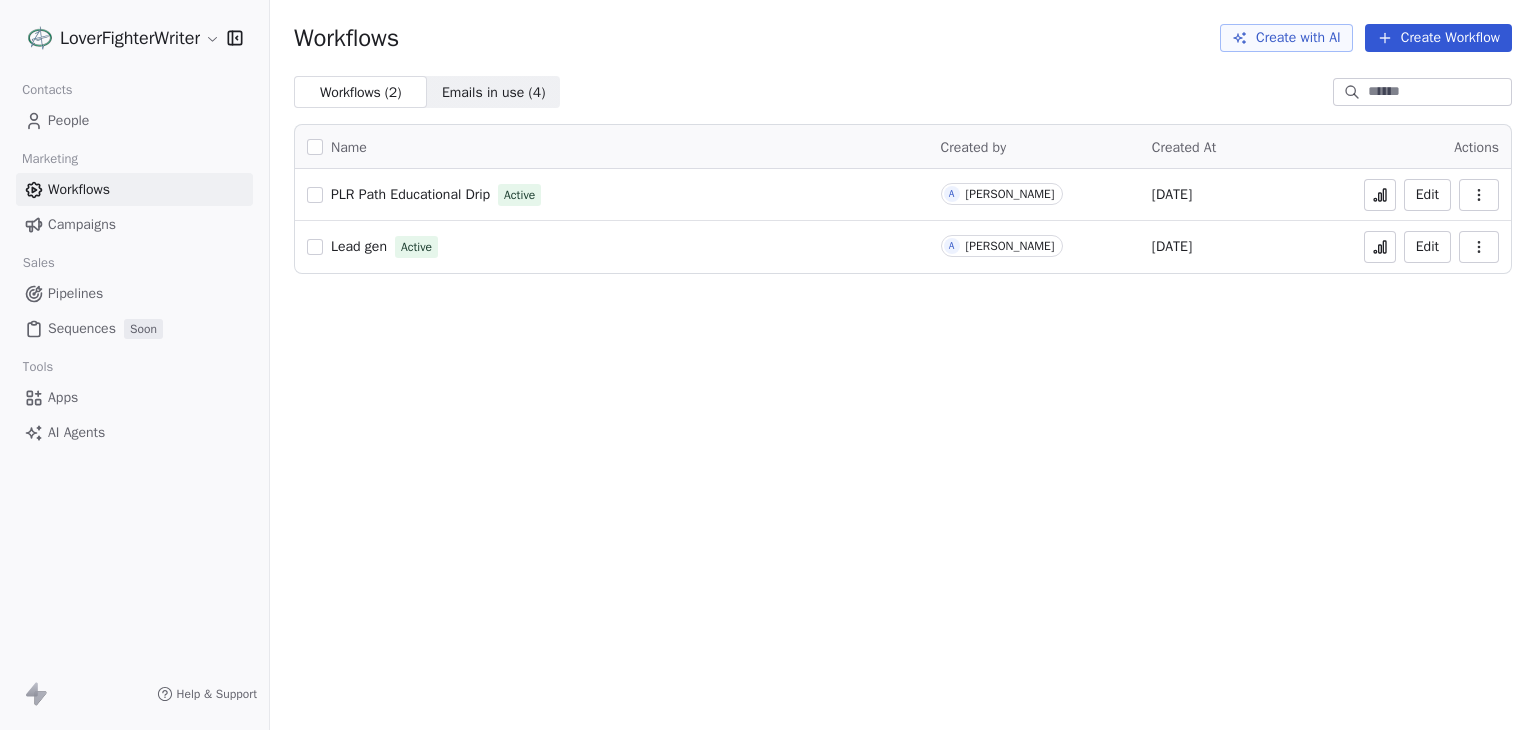 click on "Campaigns" at bounding box center (134, 224) 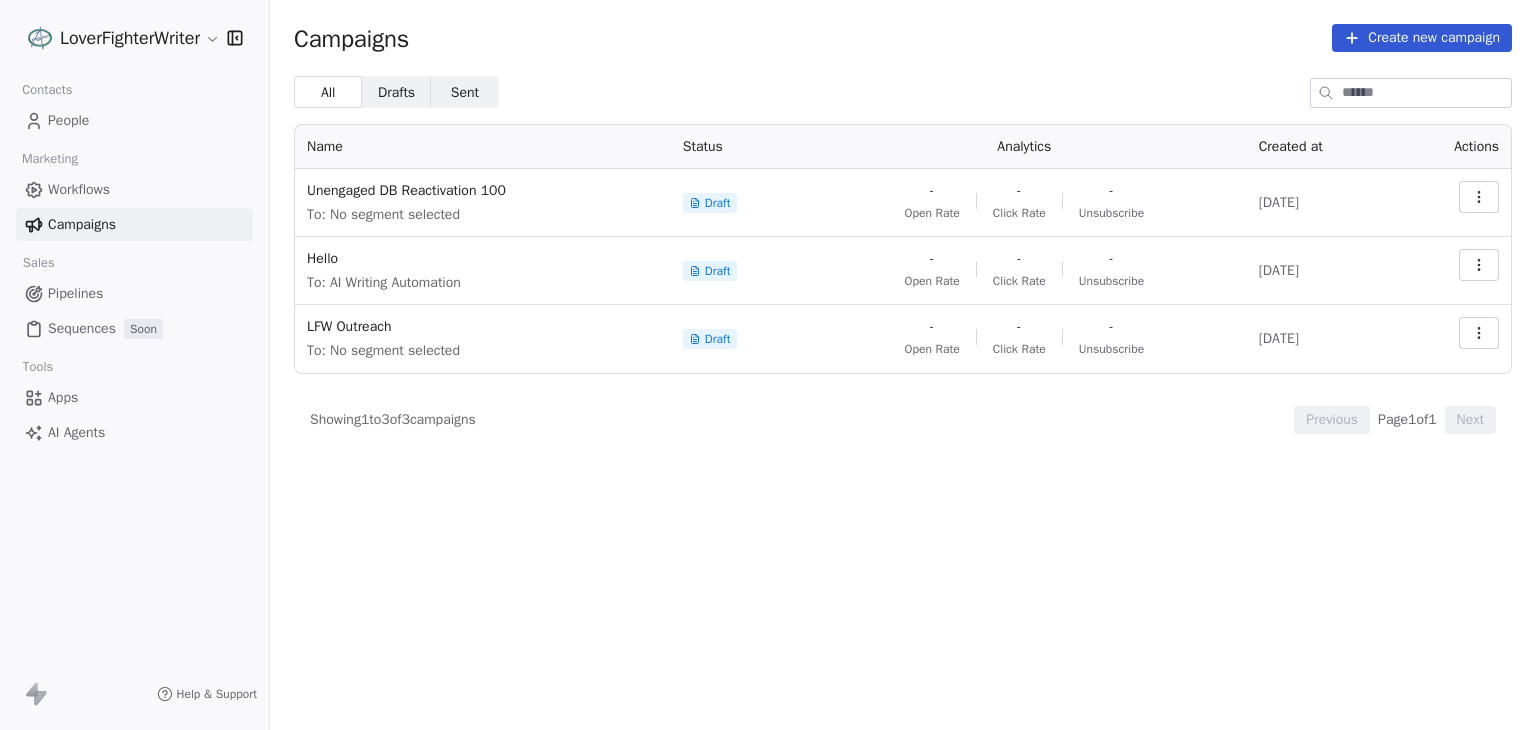 click on "Workflows" at bounding box center (134, 189) 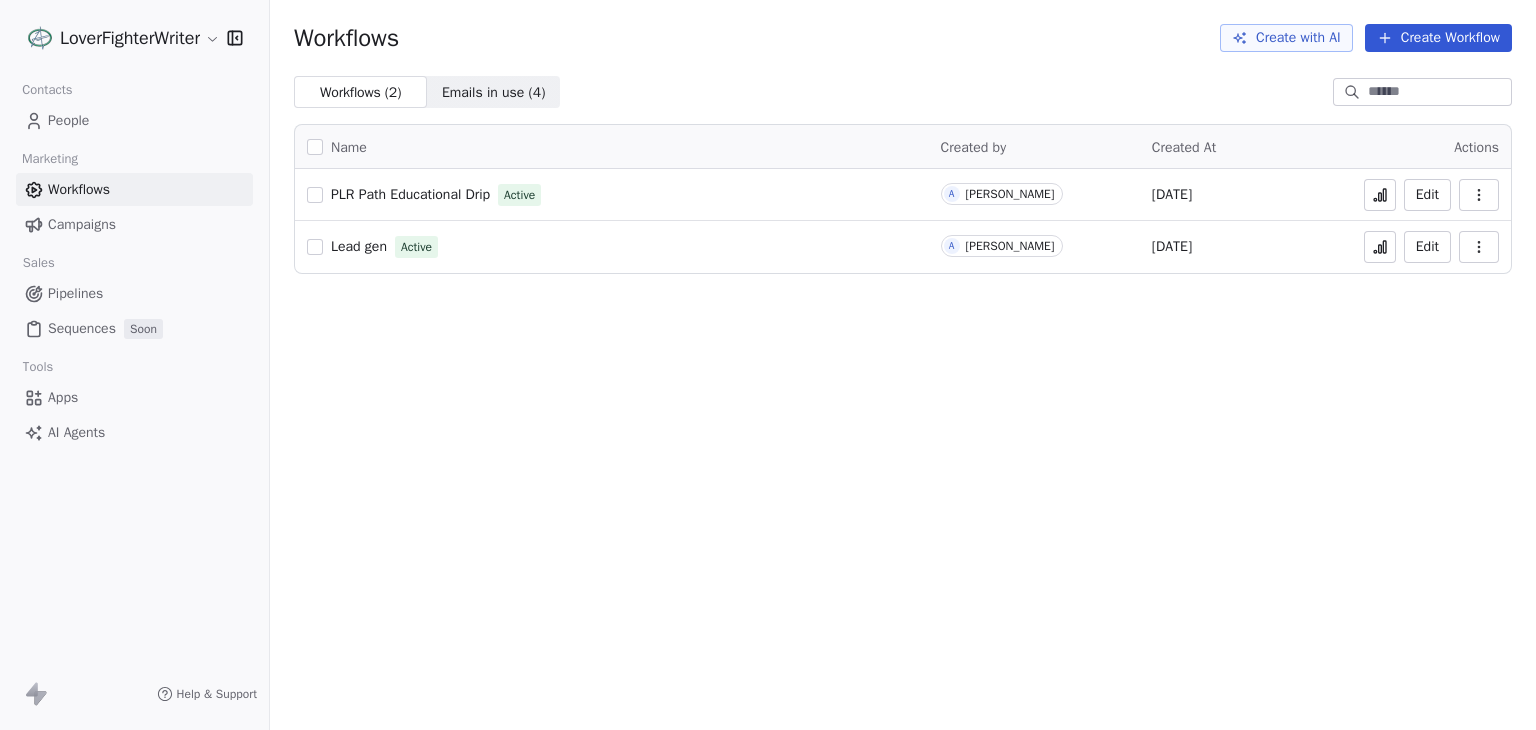 click on "Workflows  Create with AI  Create Workflow Workflows ( 2 ) Workflows ( 2 ) Emails in use ( 4 ) Emails in use ( 4 ) Name Created by Created At Actions PLR Path Educational Drip Active A Alex Tucker Jun 11, 2025 Edit Lead gen Active A Alex Tucker Jun 10, 2025 Edit" at bounding box center (903, 365) 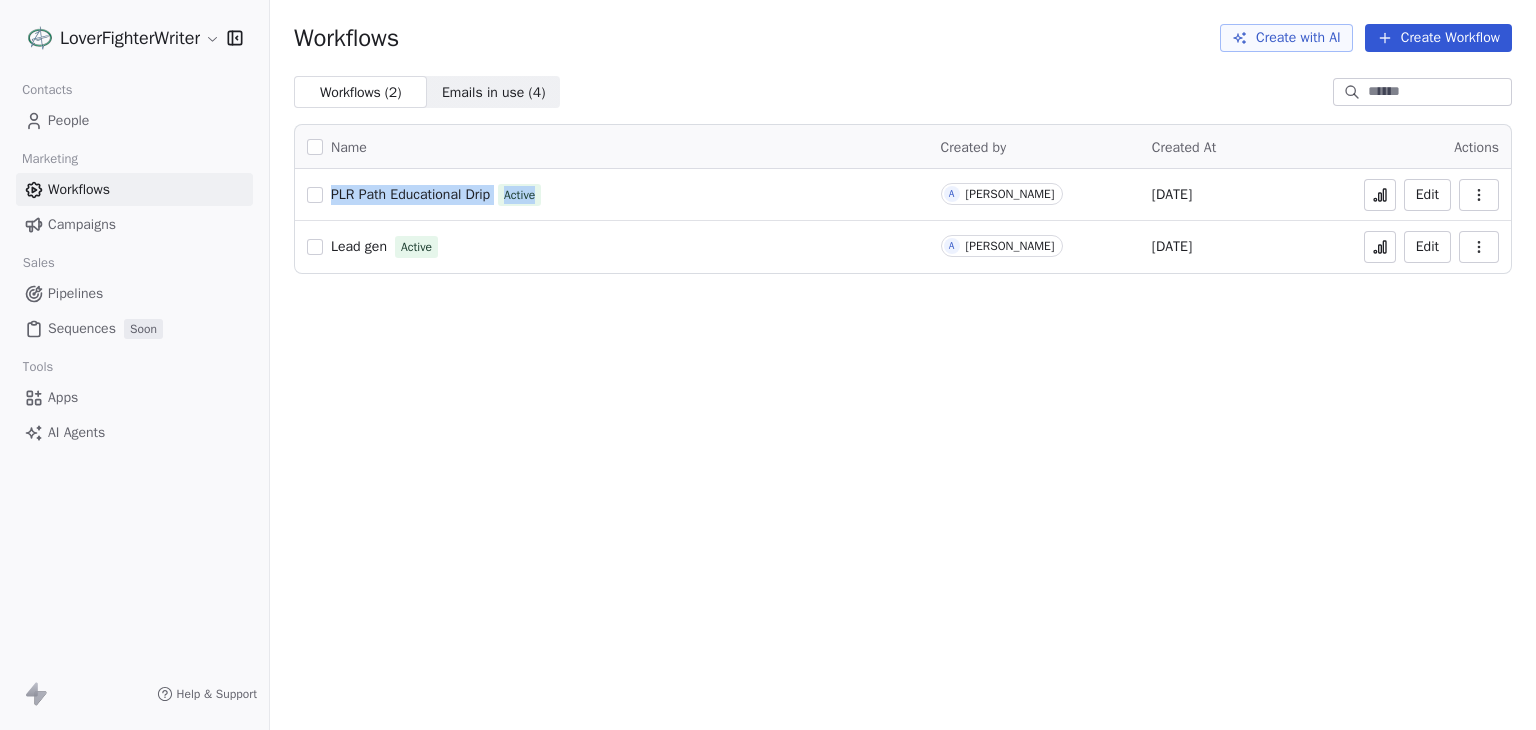 drag, startPoint x: 589, startPoint y: 193, endPoint x: 329, endPoint y: 201, distance: 260.12305 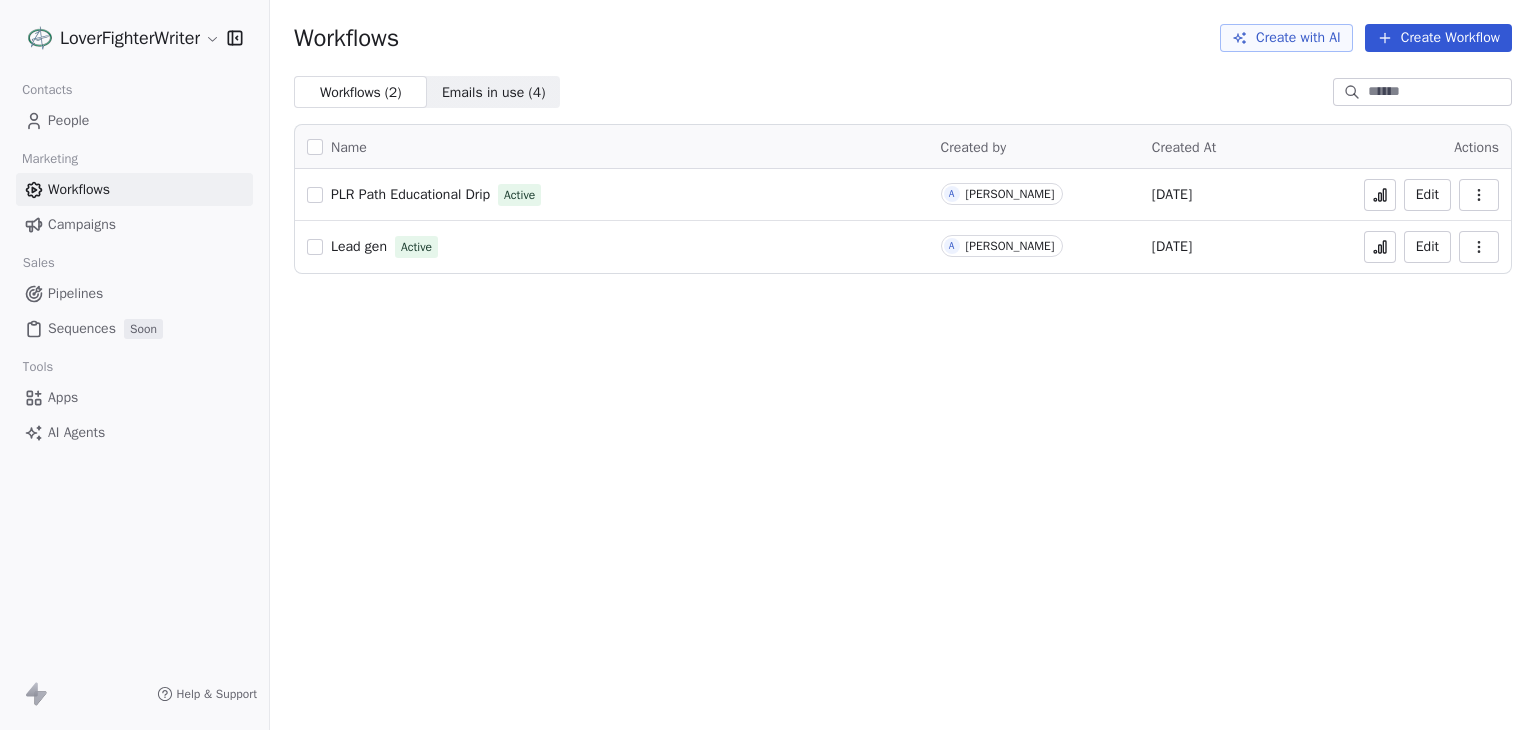 drag, startPoint x: 330, startPoint y: 385, endPoint x: 339, endPoint y: 370, distance: 17.492855 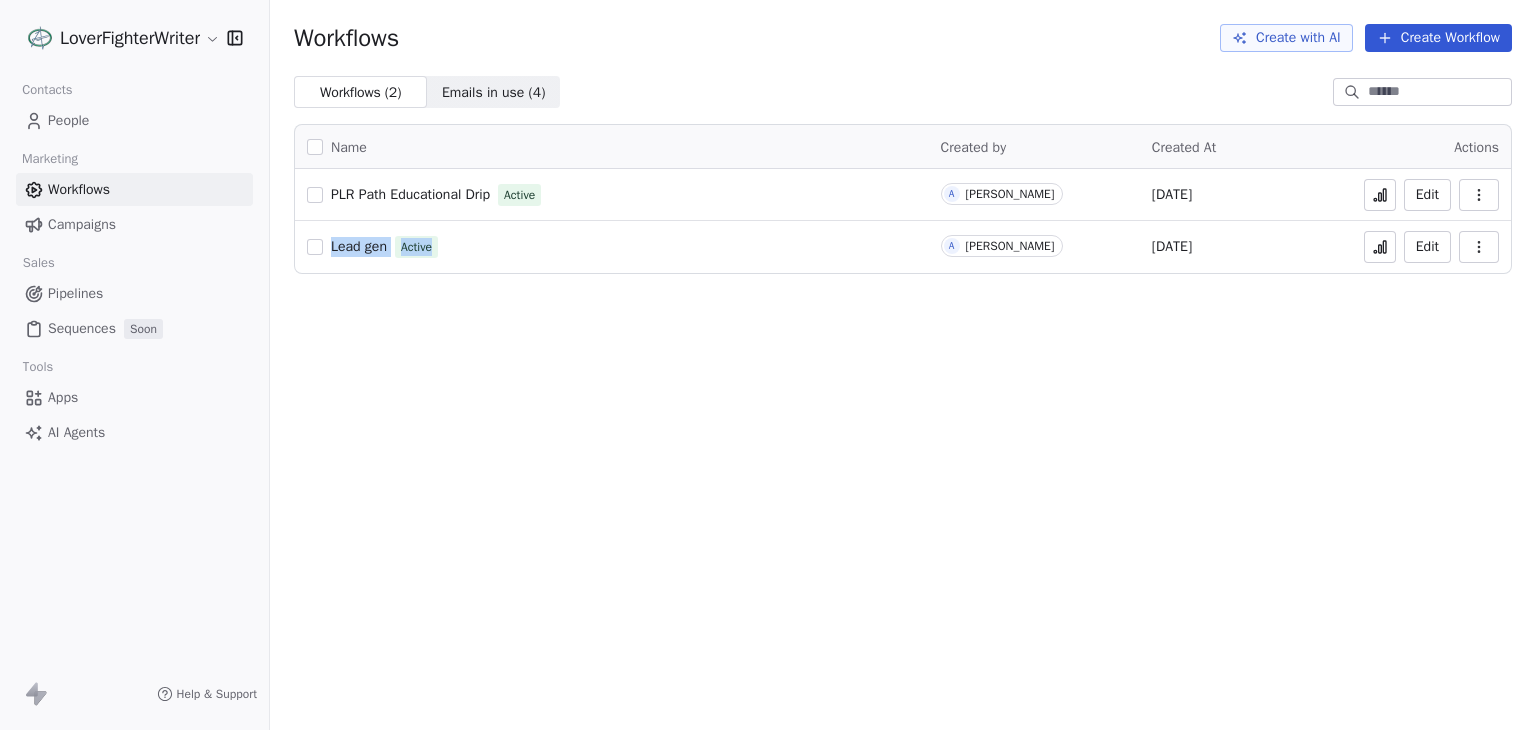 drag, startPoint x: 470, startPoint y: 249, endPoint x: 329, endPoint y: 249, distance: 141 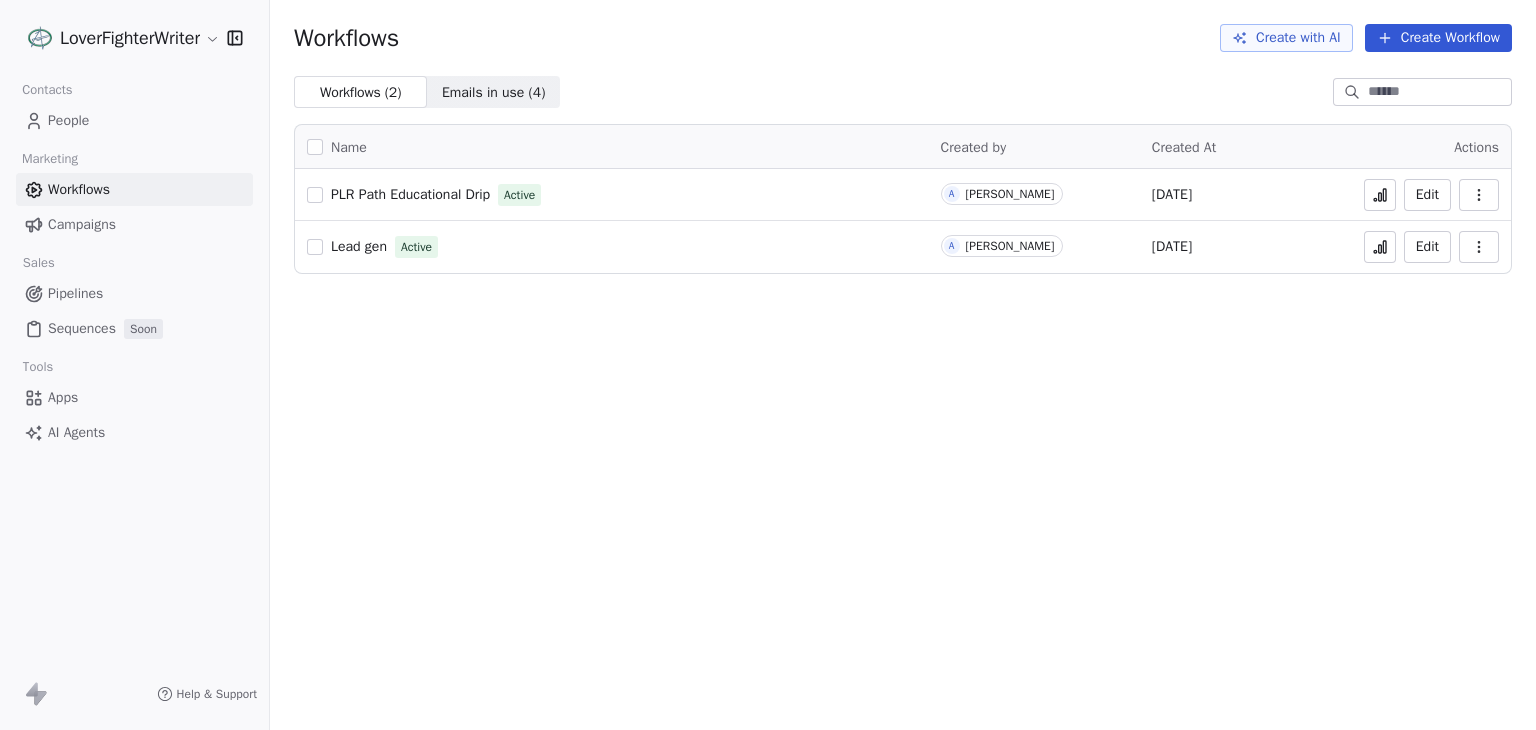 click on "LoverFighterWriter Contacts People Marketing Workflows Campaigns Sales Pipelines Sequences Soon Tools Apps AI Agents Help & Support Workflows  Create with AI  Create Workflow Workflows ( 2 ) Workflows ( 2 ) Emails in use ( 4 ) Emails in use ( 4 ) Name Created by Created At Actions PLR Path Educational Drip Active A Alex Tucker Jun 11, 2025 Edit Lead gen Active A Alex Tucker Jun 10, 2025 Edit" at bounding box center [768, 365] 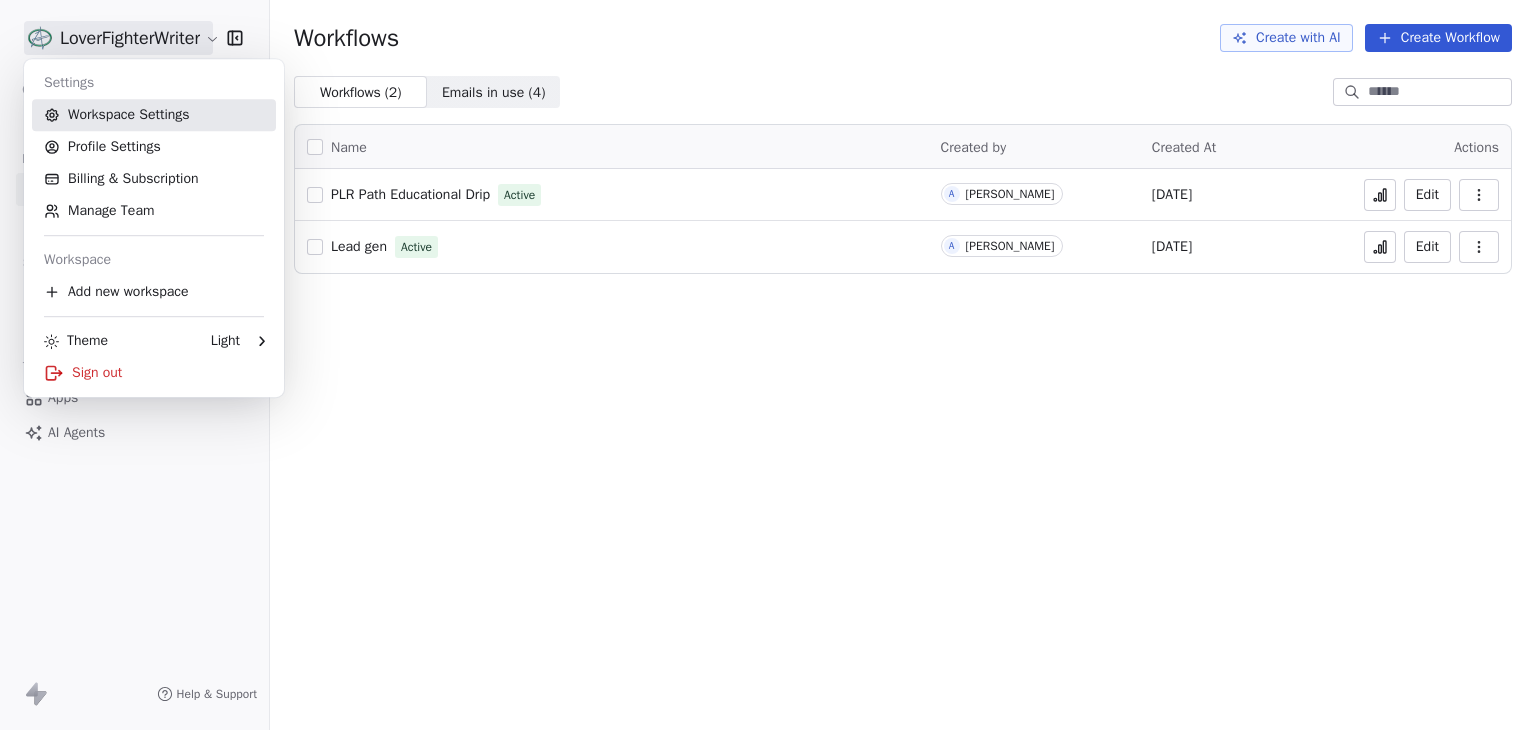 click on "Workspace Settings" at bounding box center [154, 115] 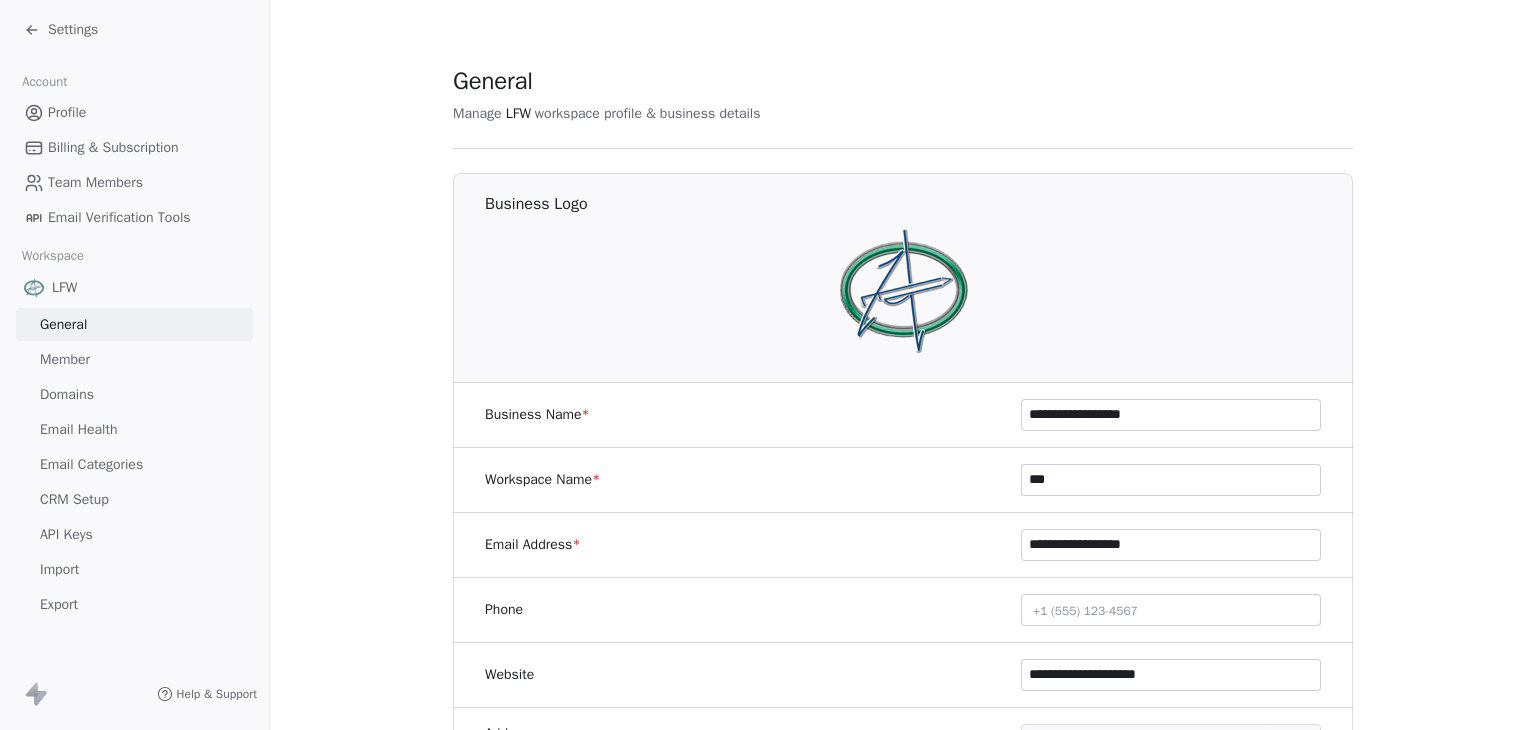 click on "Email Health" at bounding box center (78, 429) 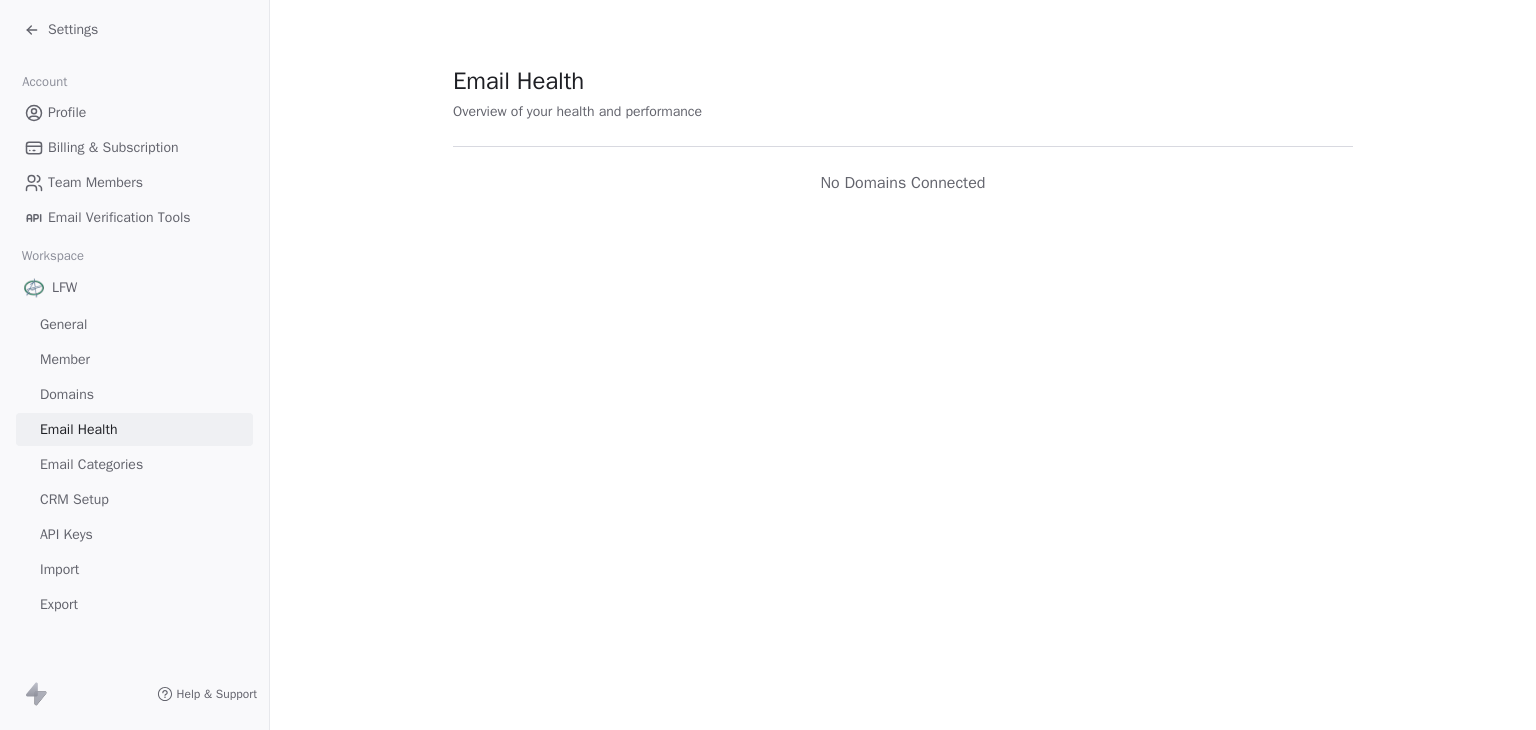 click on "Email Health" at bounding box center [78, 429] 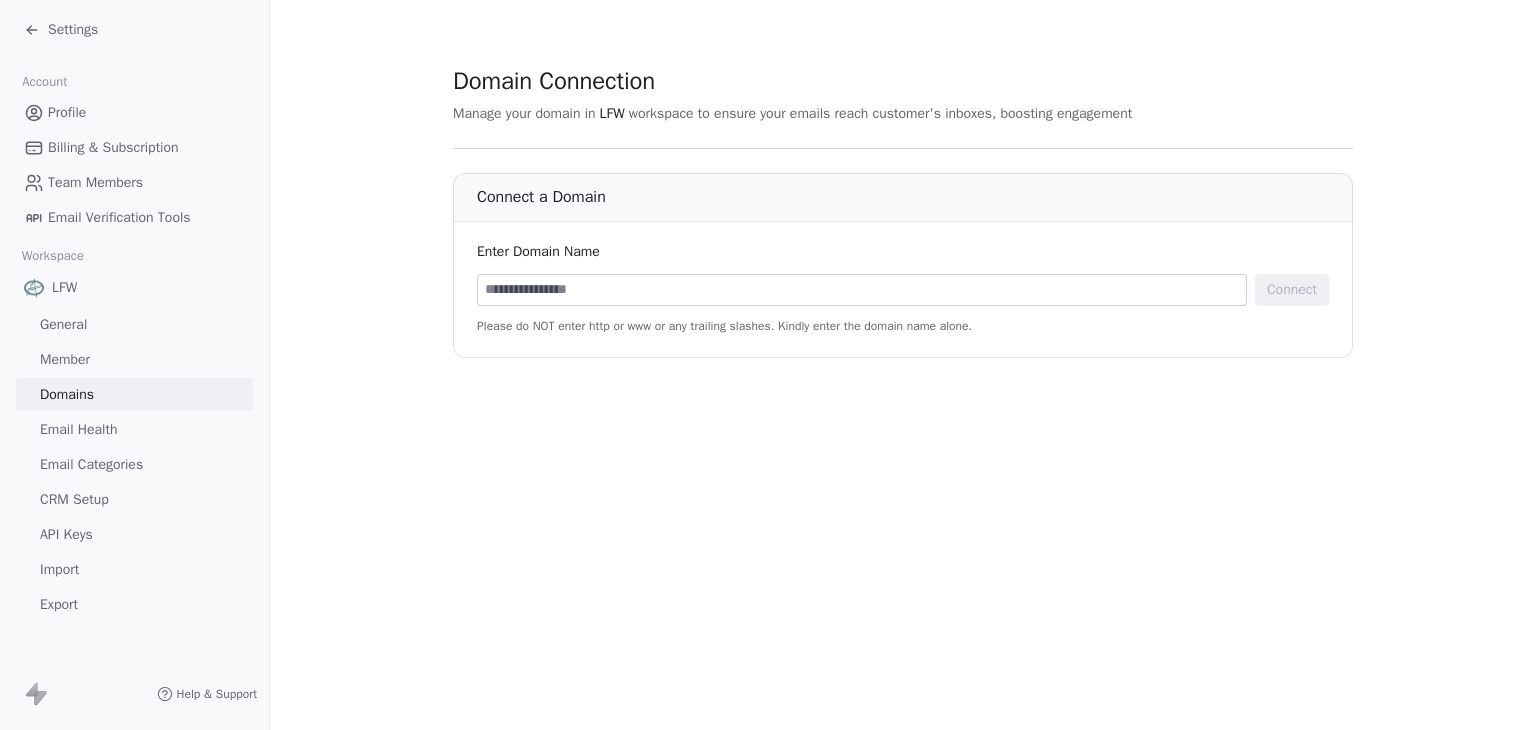click on "Profile" at bounding box center [134, 112] 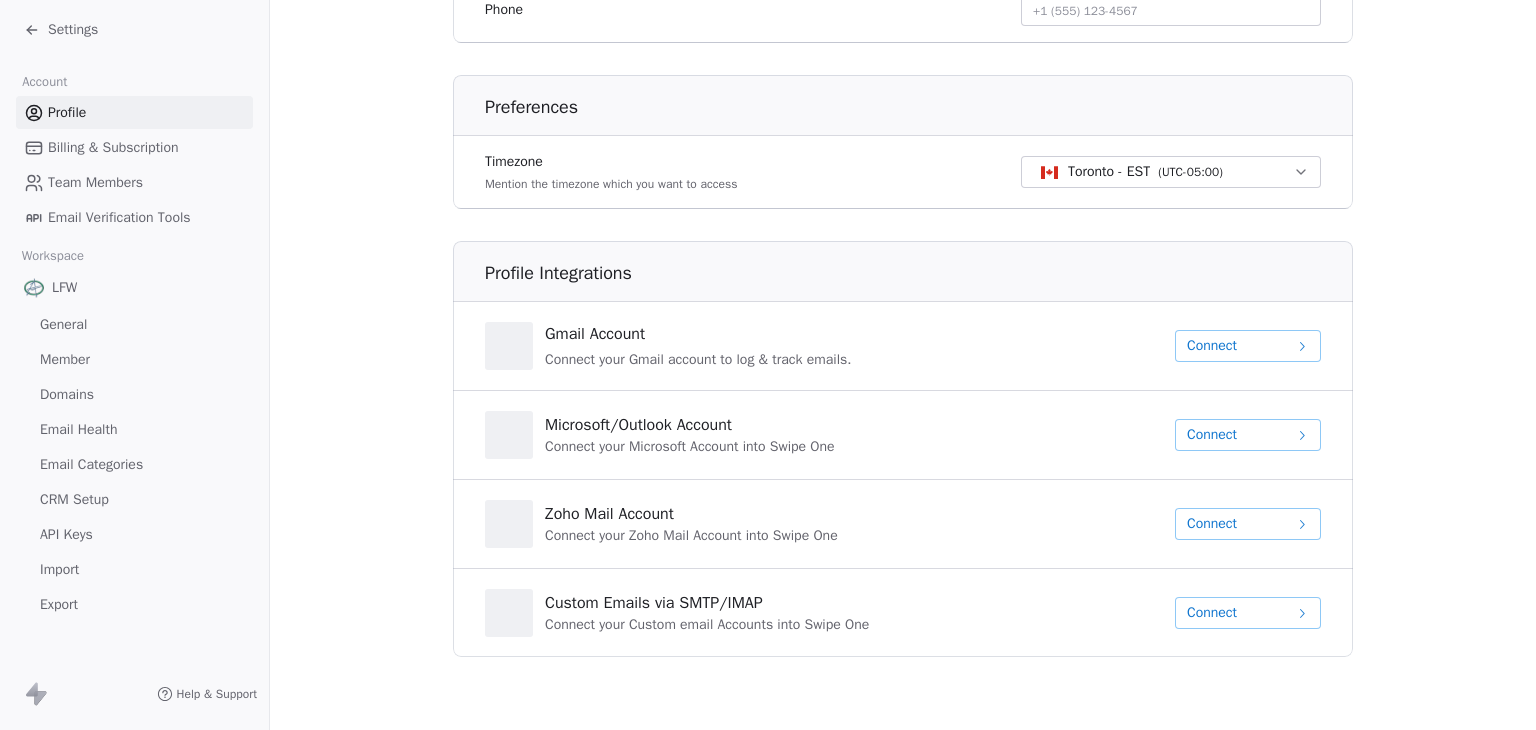 scroll, scrollTop: 543, scrollLeft: 0, axis: vertical 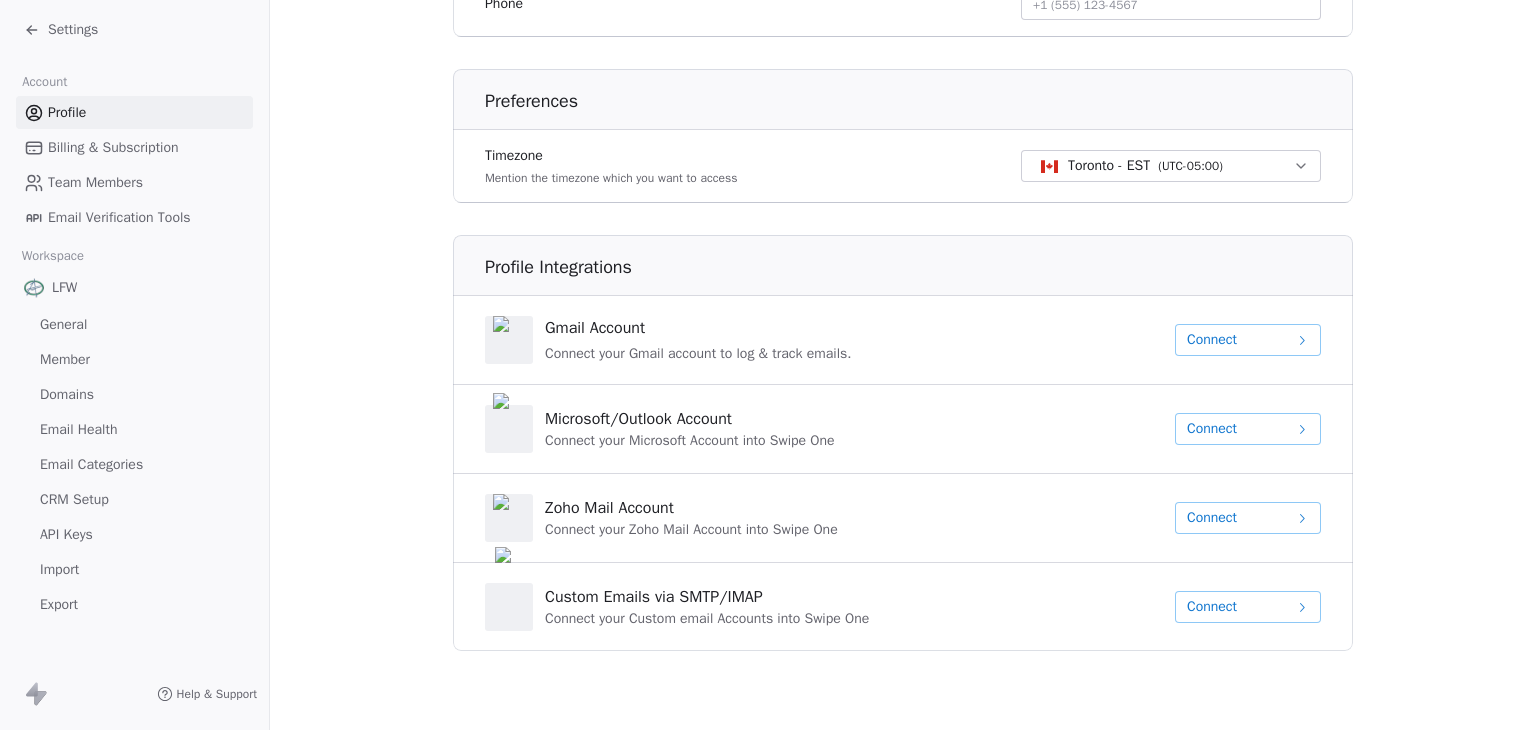click on "Domains" at bounding box center (67, 394) 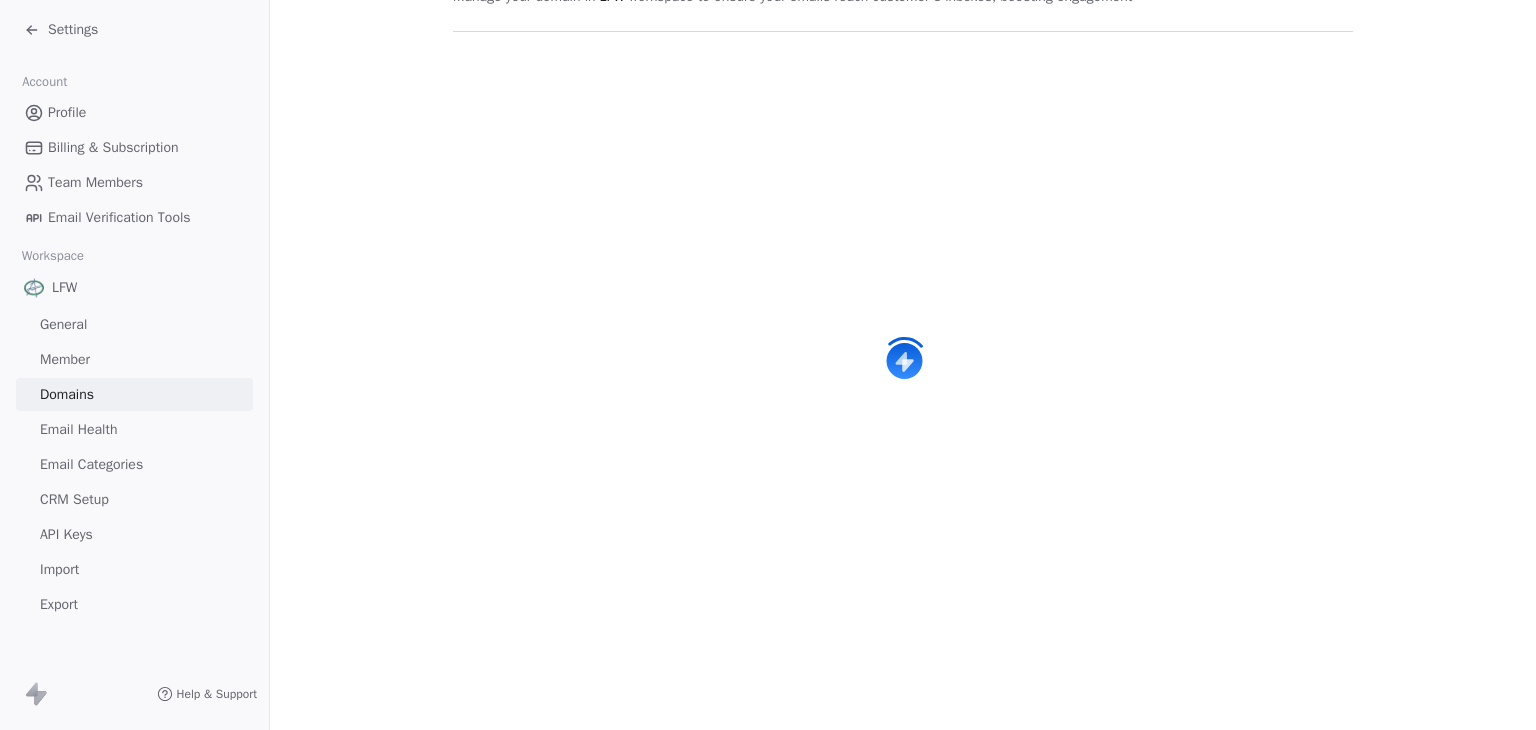 scroll, scrollTop: 0, scrollLeft: 0, axis: both 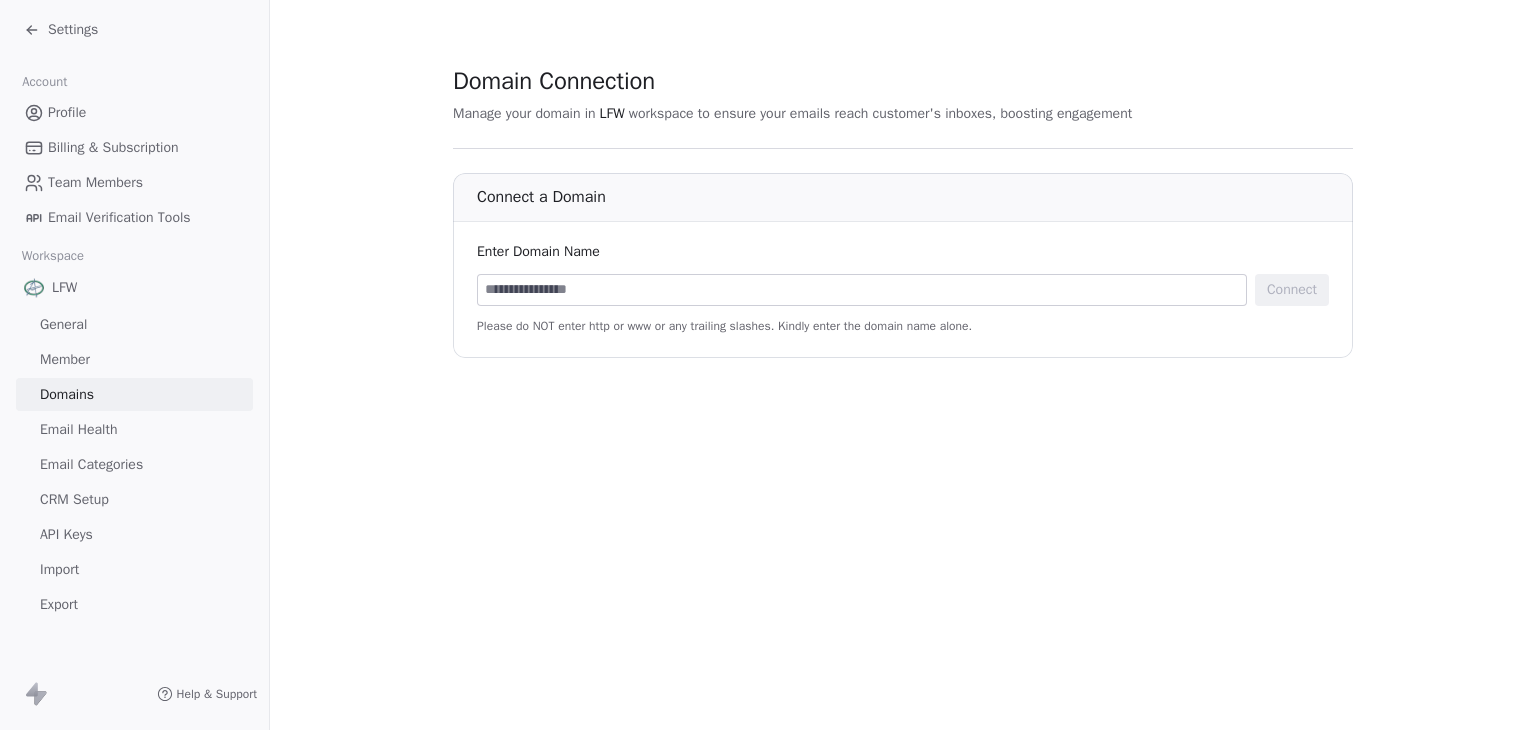 click on "Settings" at bounding box center [73, 30] 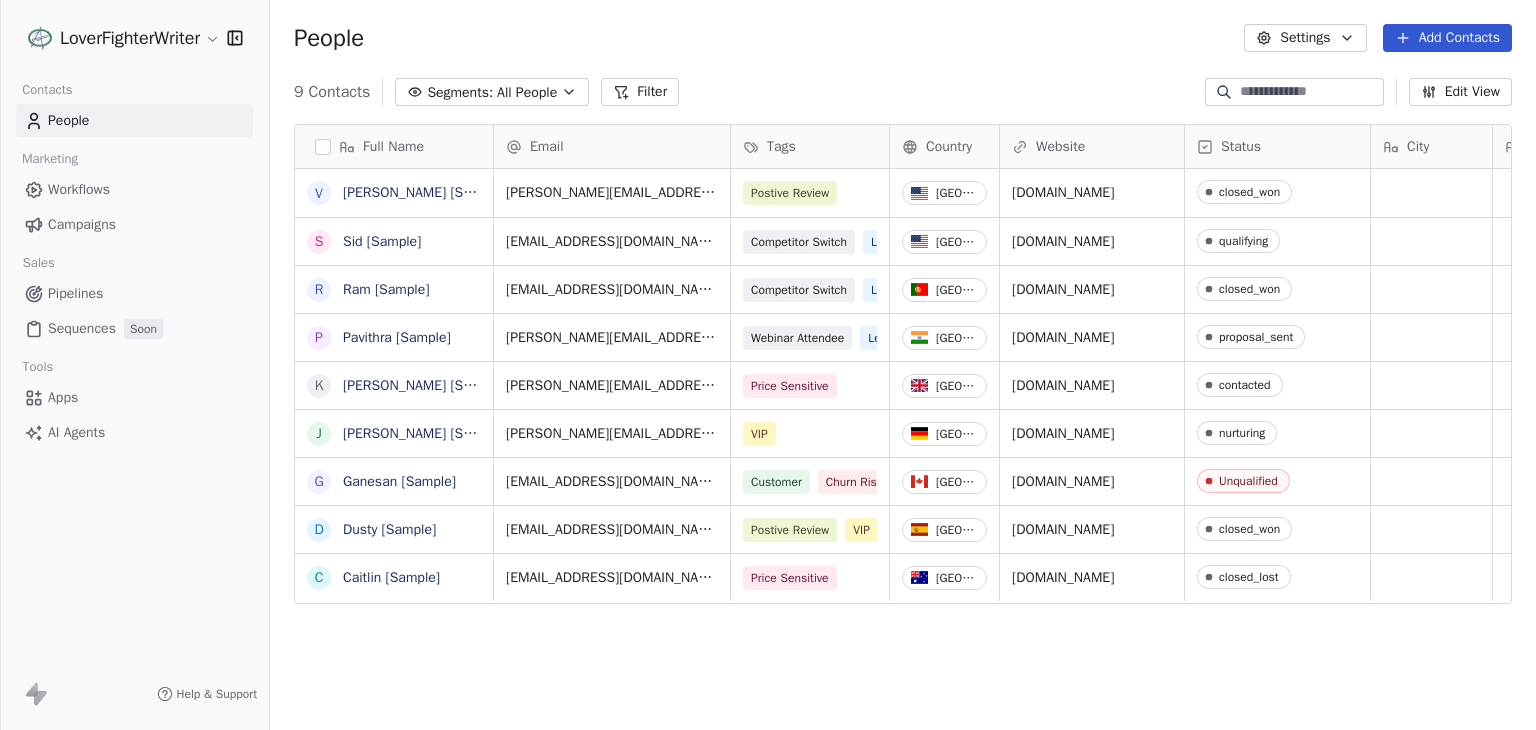 scroll, scrollTop: 16, scrollLeft: 16, axis: both 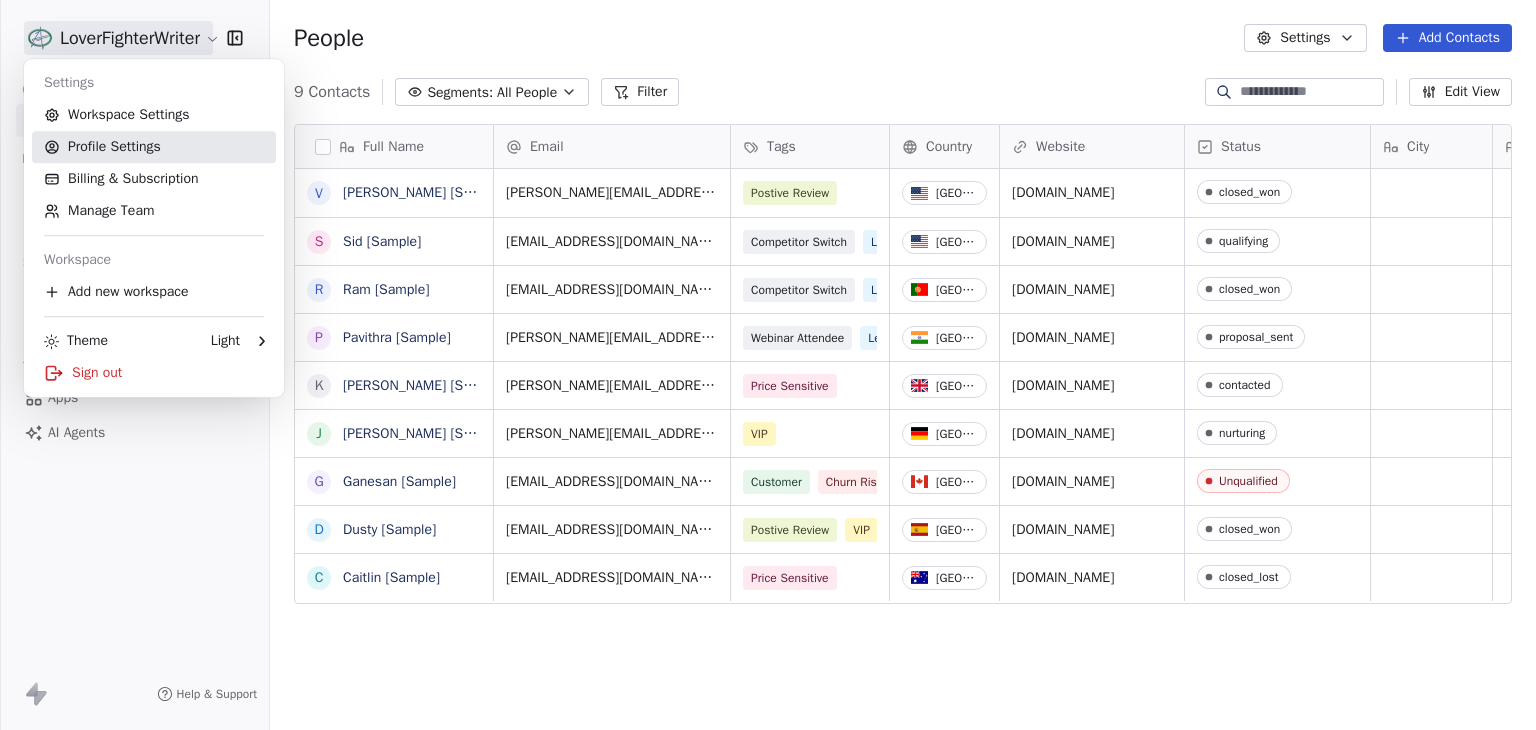 click on "Profile Settings" at bounding box center (154, 147) 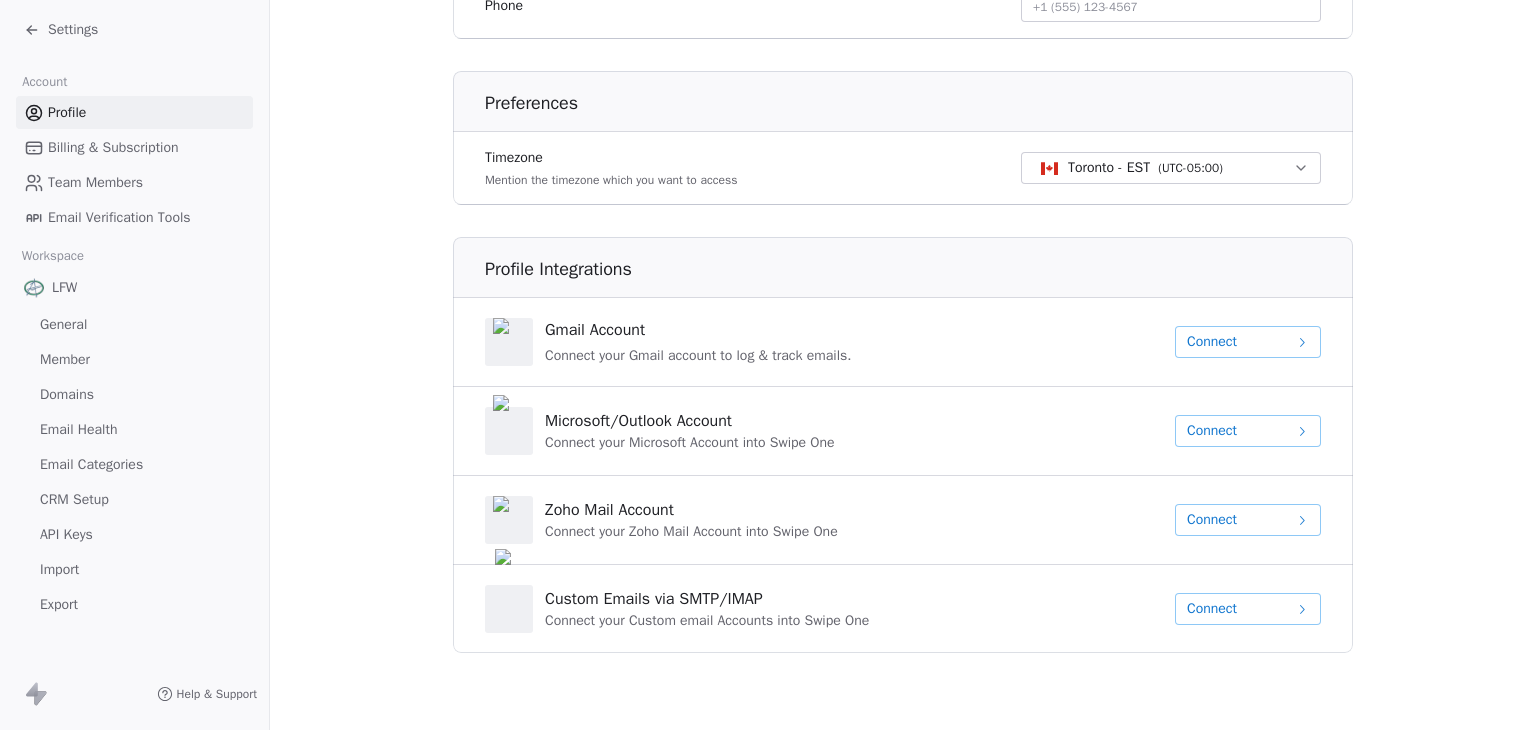 scroll, scrollTop: 543, scrollLeft: 0, axis: vertical 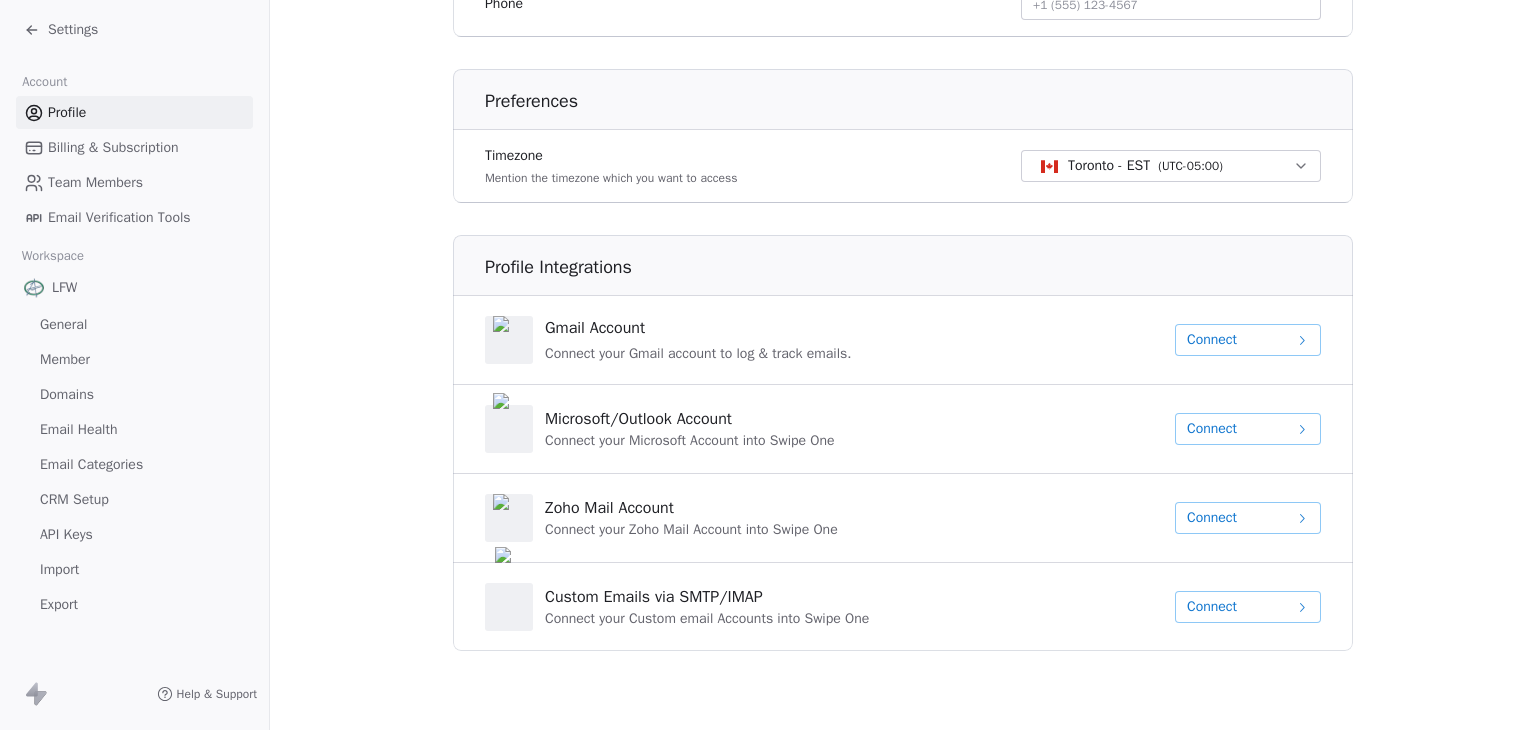 click on "Settings" at bounding box center (73, 30) 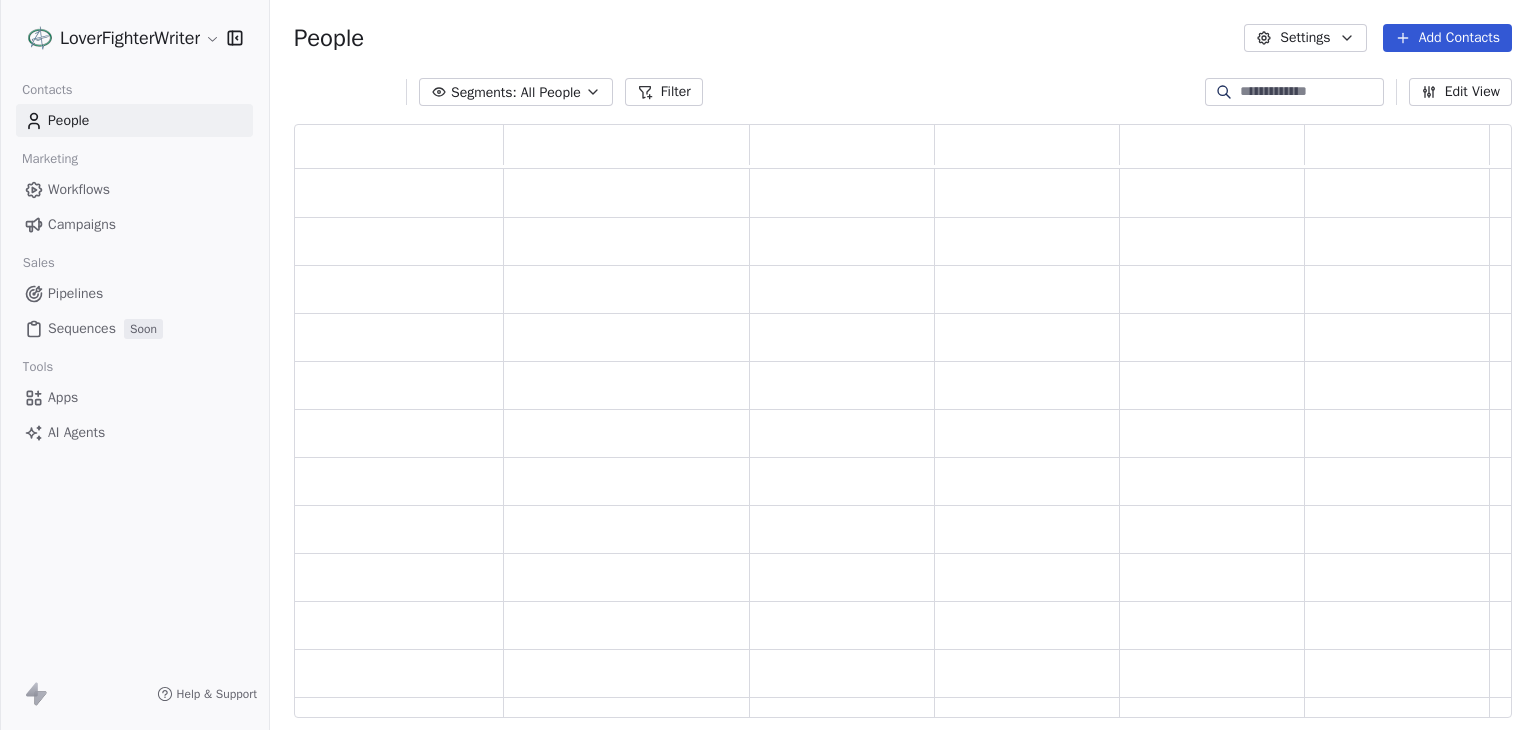 scroll, scrollTop: 16, scrollLeft: 16, axis: both 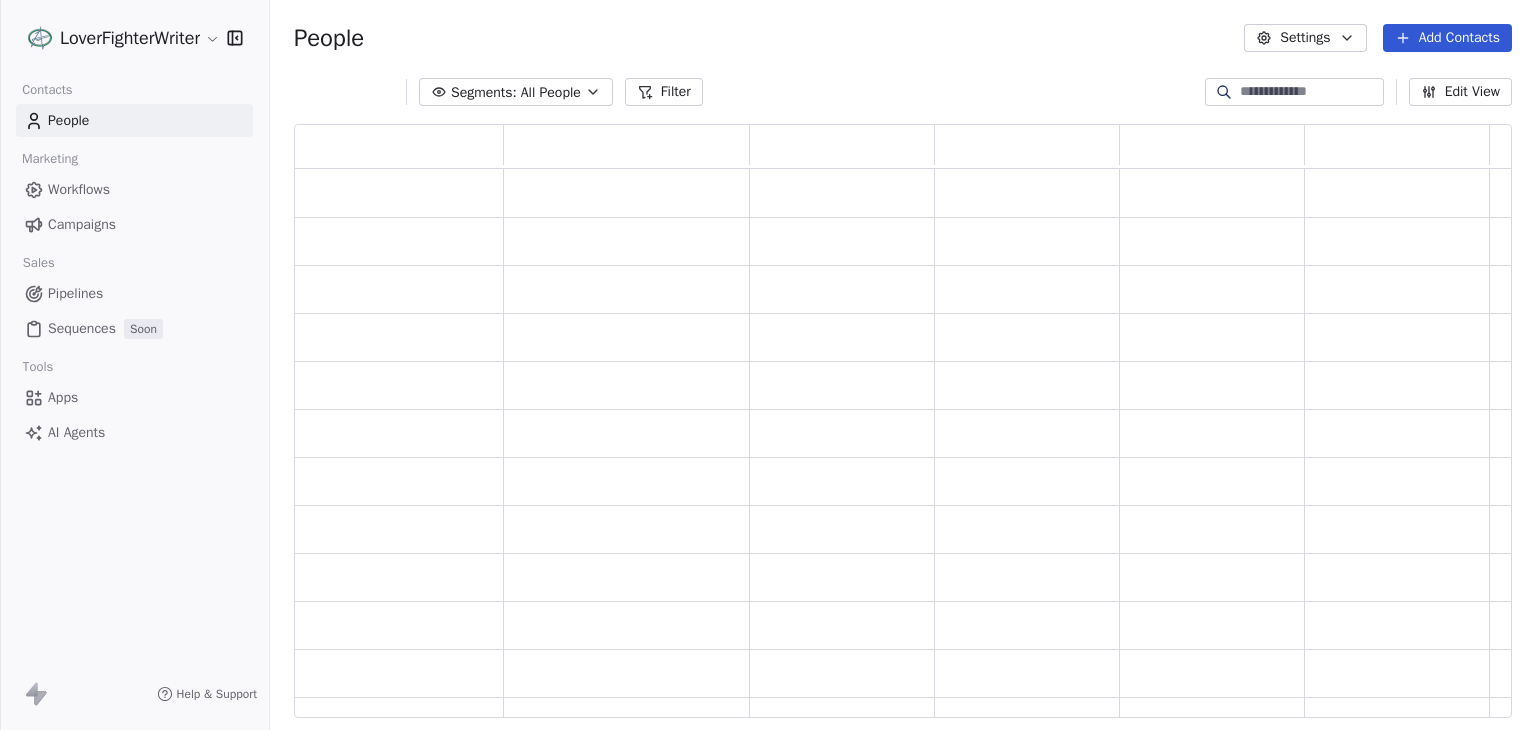 click on "LoverFighterWriter Contacts People Marketing Workflows Campaigns Sales Pipelines Sequences Soon Tools Apps AI Agents Help & Support People Settings  Add Contacts Segments: All People Filter  Edit View Tag Export" at bounding box center [768, 365] 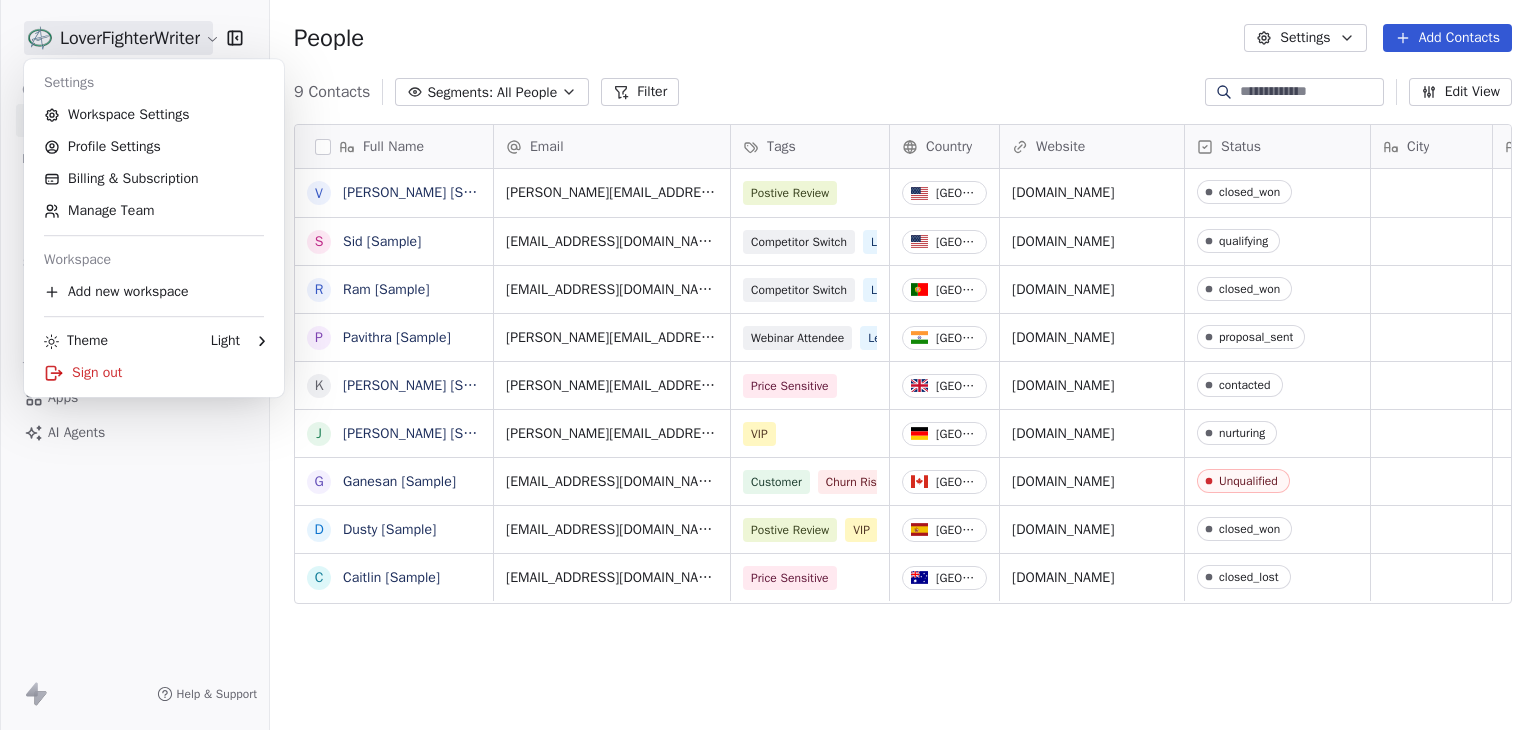 scroll, scrollTop: 16, scrollLeft: 16, axis: both 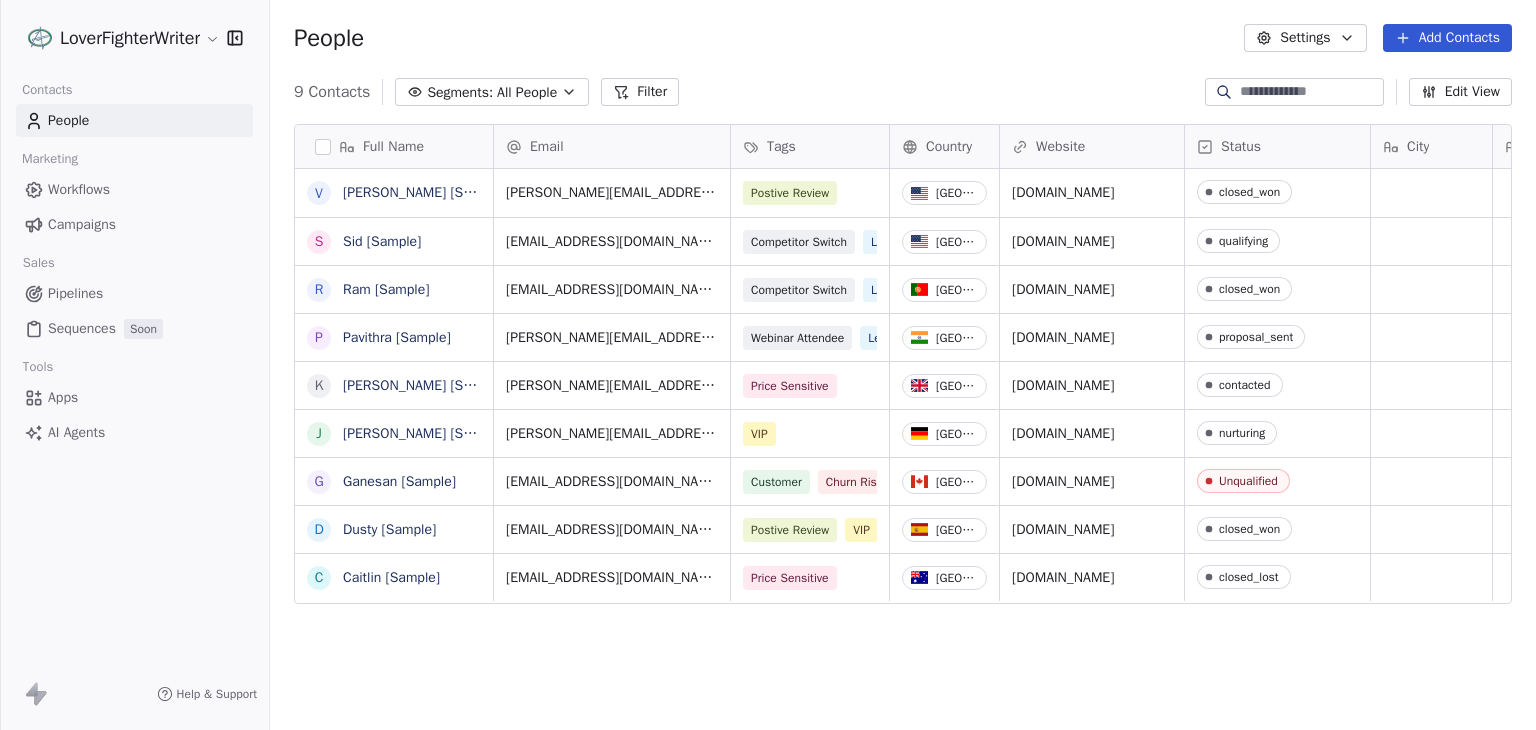 click on "Workflows" at bounding box center (79, 189) 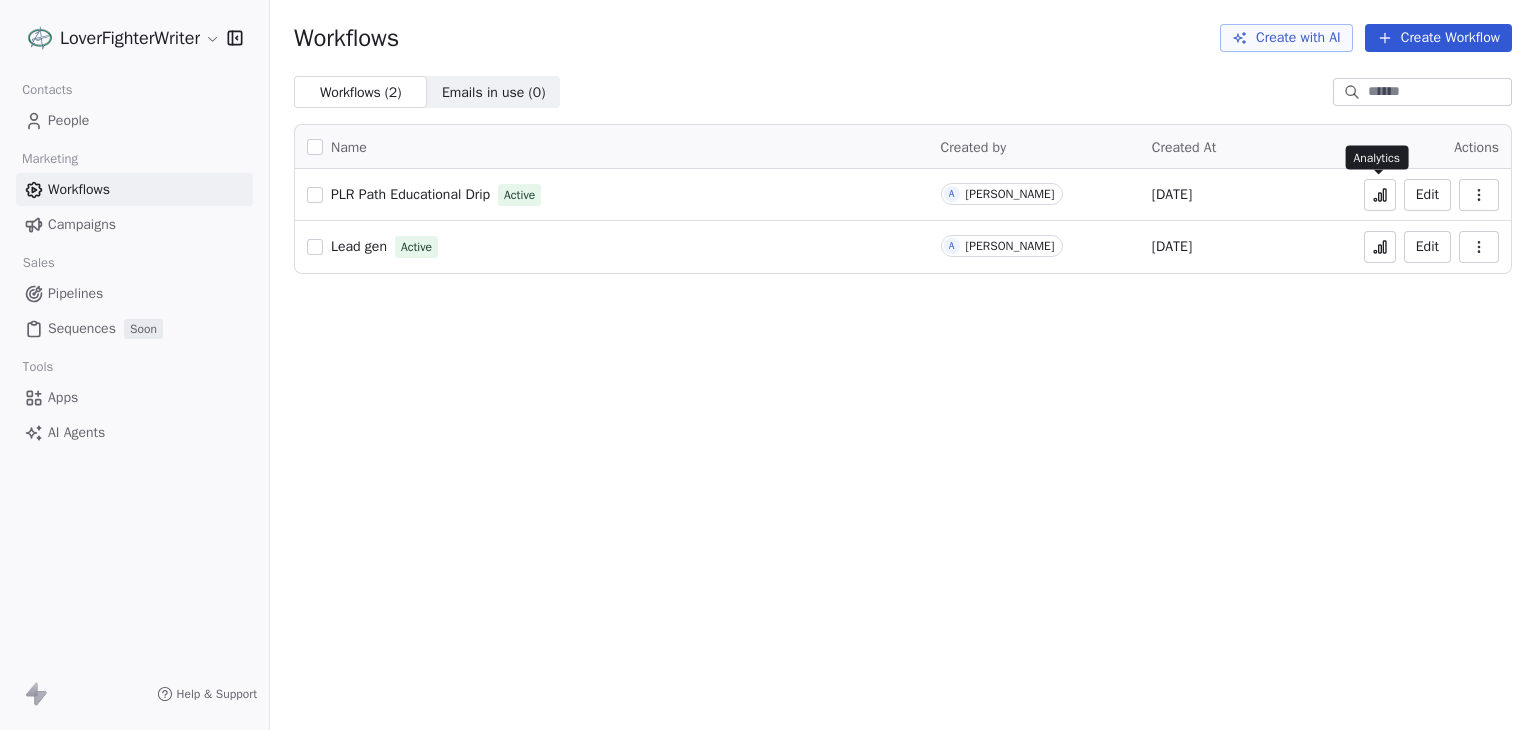 click at bounding box center (1380, 195) 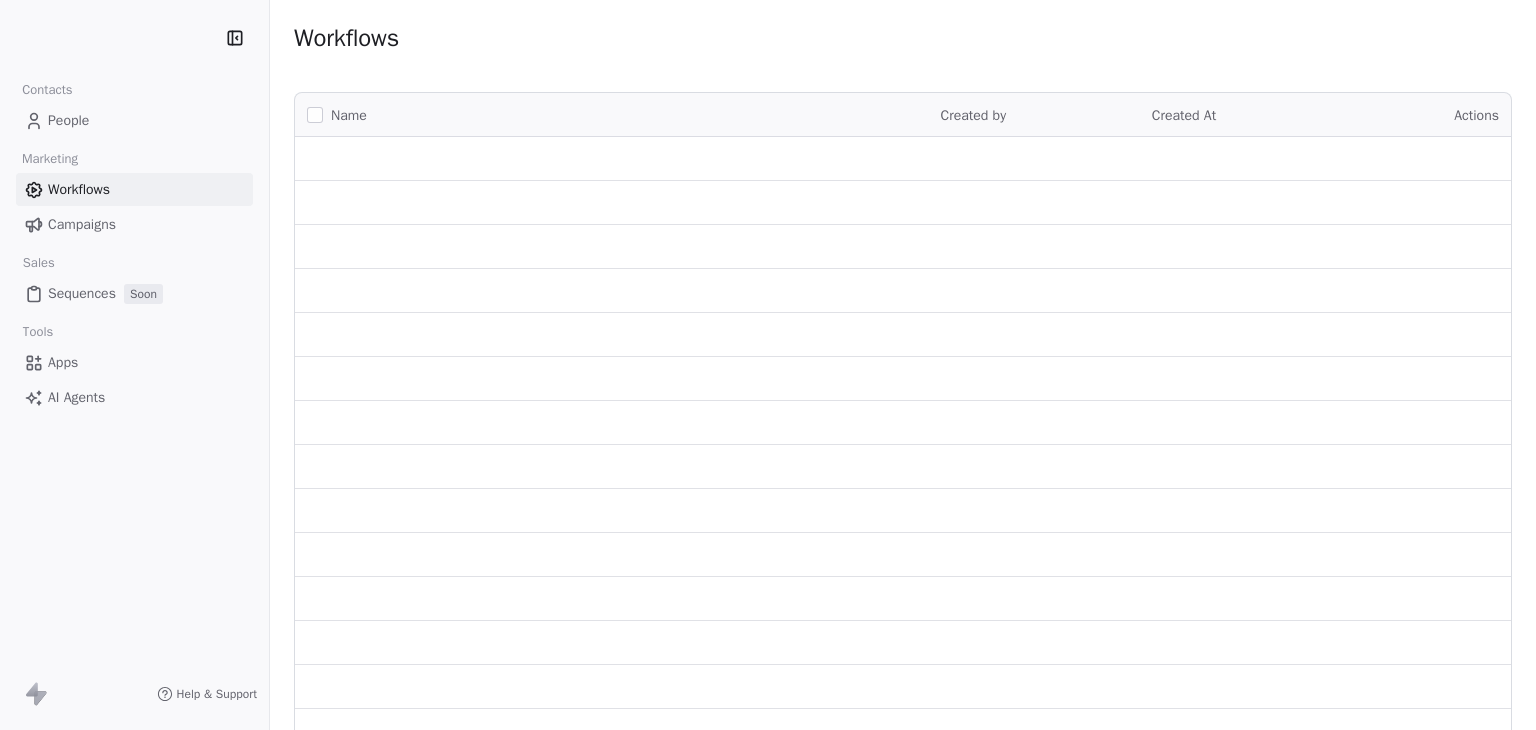 scroll, scrollTop: 0, scrollLeft: 0, axis: both 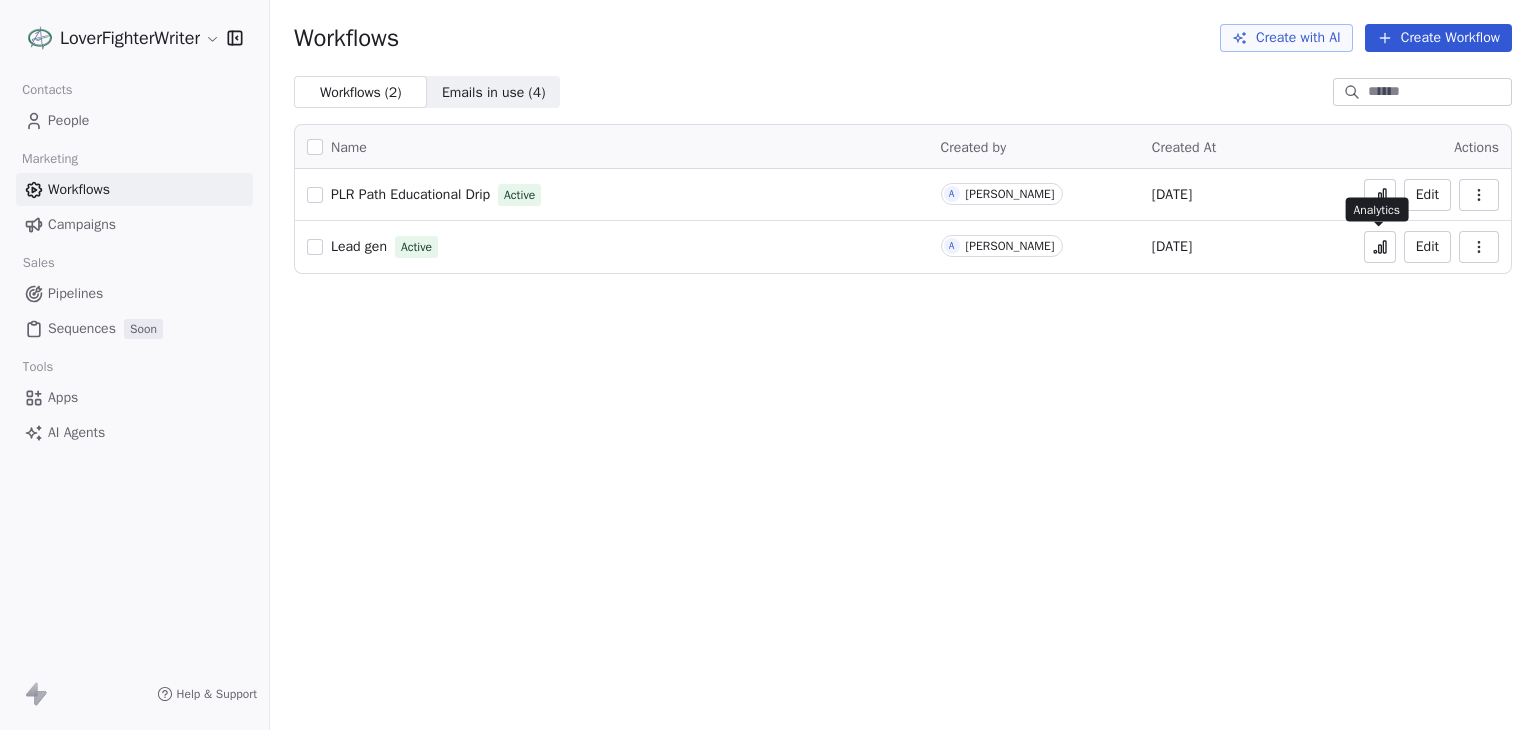 click 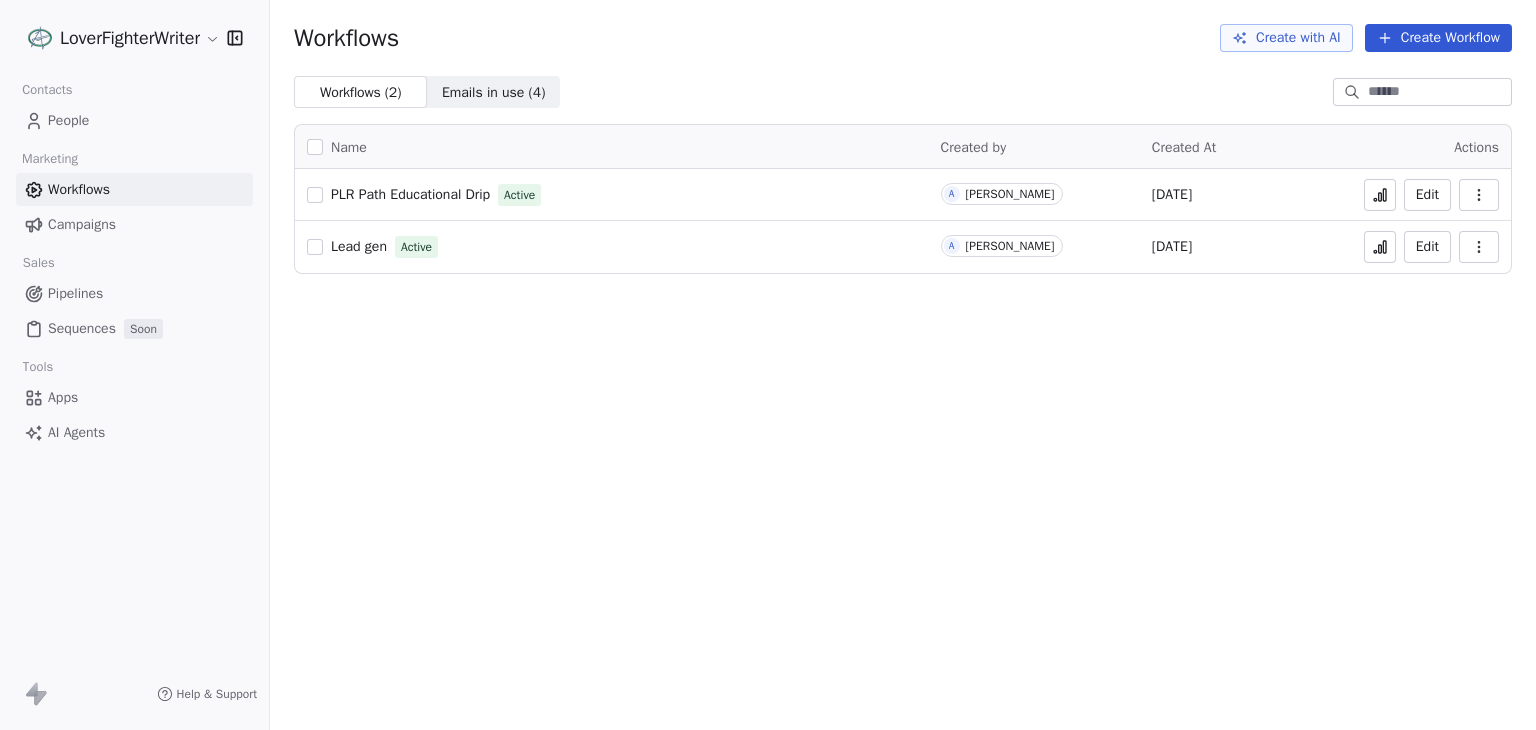 scroll, scrollTop: 0, scrollLeft: 0, axis: both 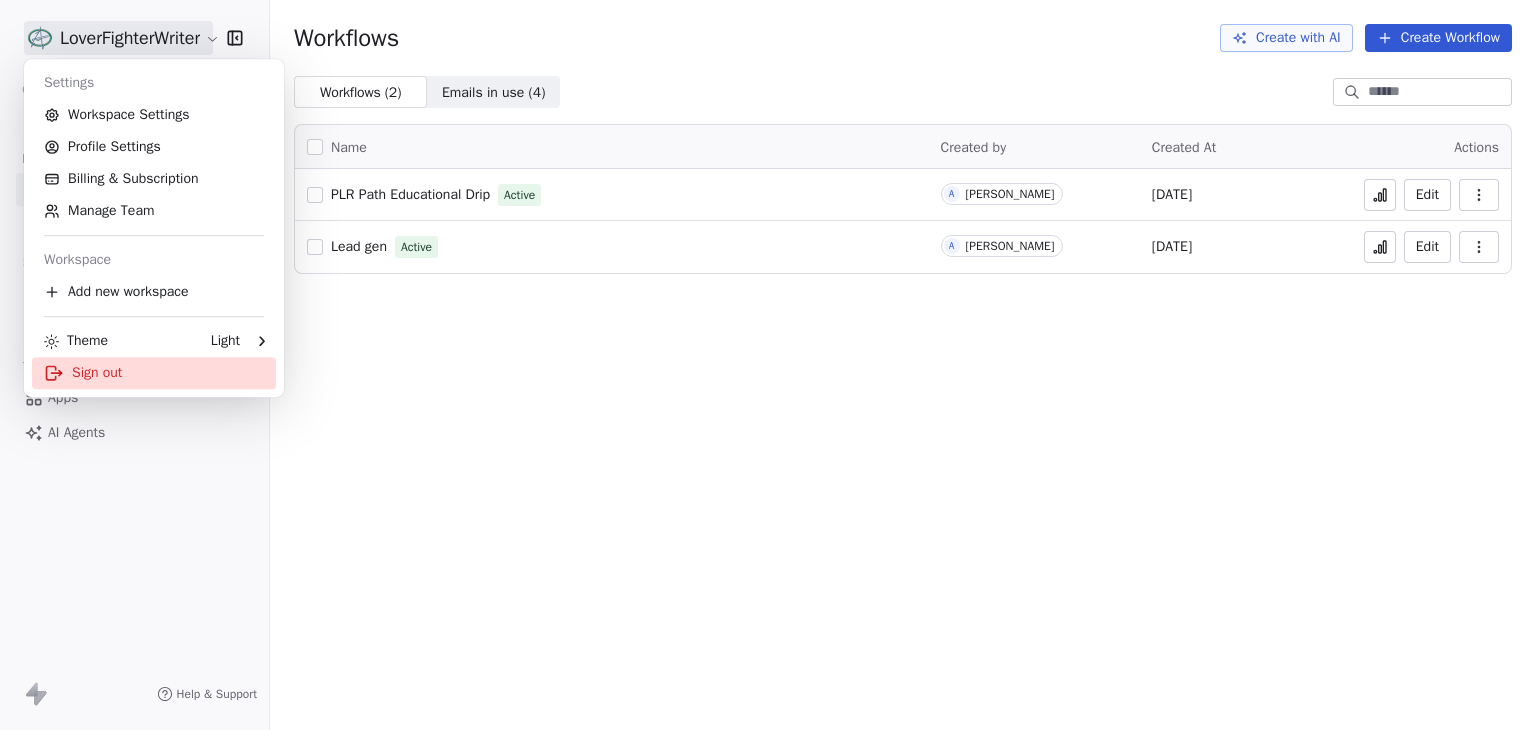 click on "Sign out" at bounding box center [154, 373] 